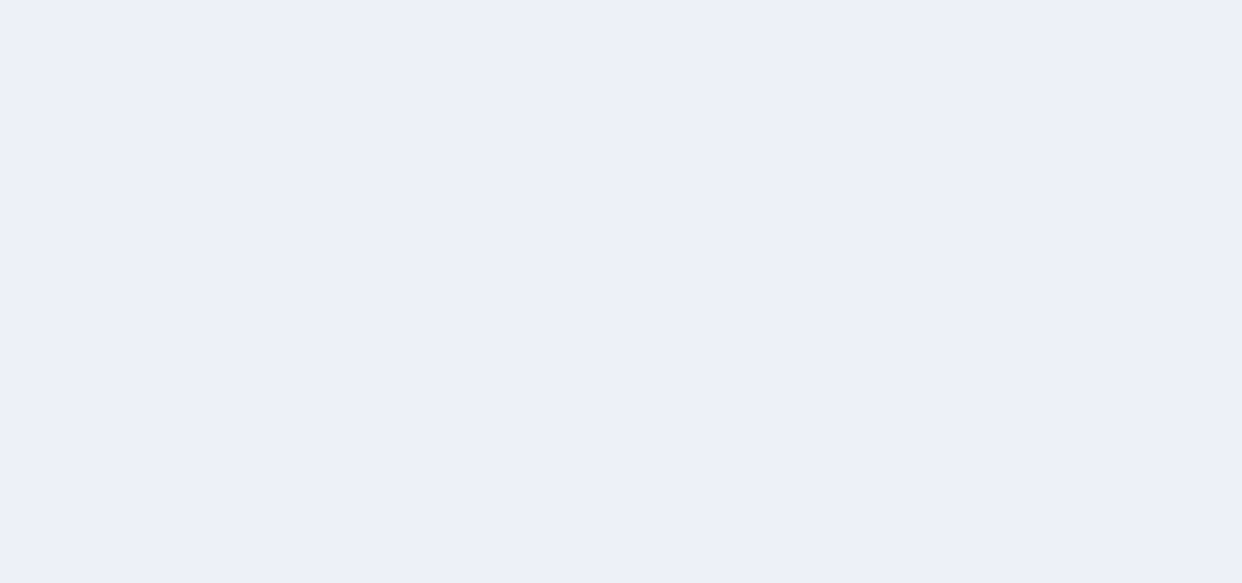 scroll, scrollTop: 0, scrollLeft: 0, axis: both 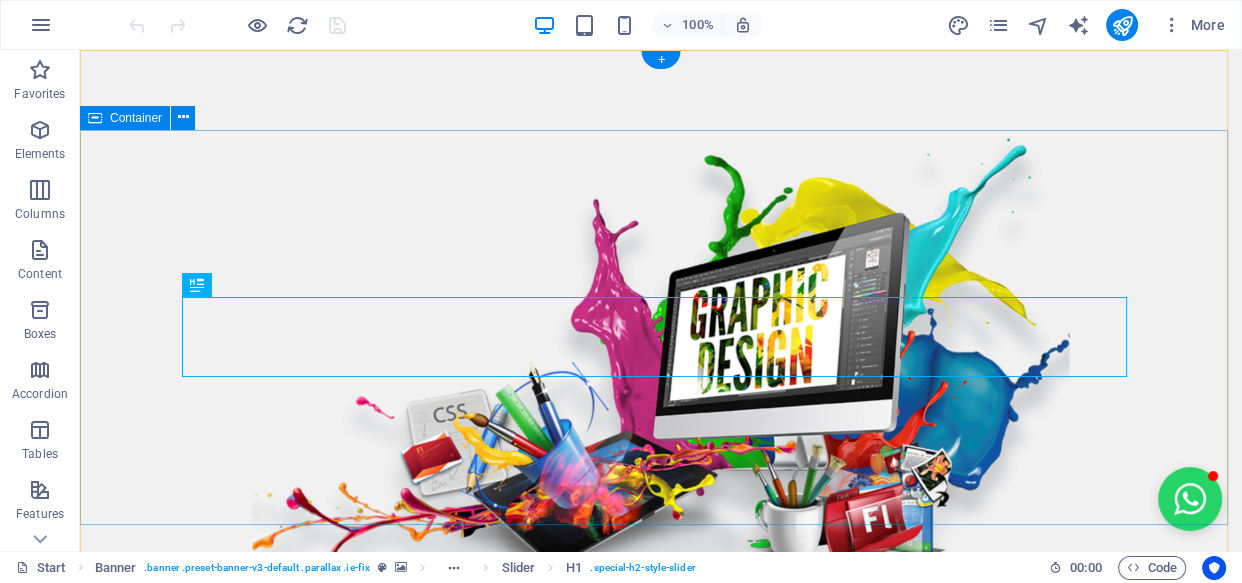 click on "I'm    GRAPHIC DESIGNER  web Developer Typist" at bounding box center (661, 918) 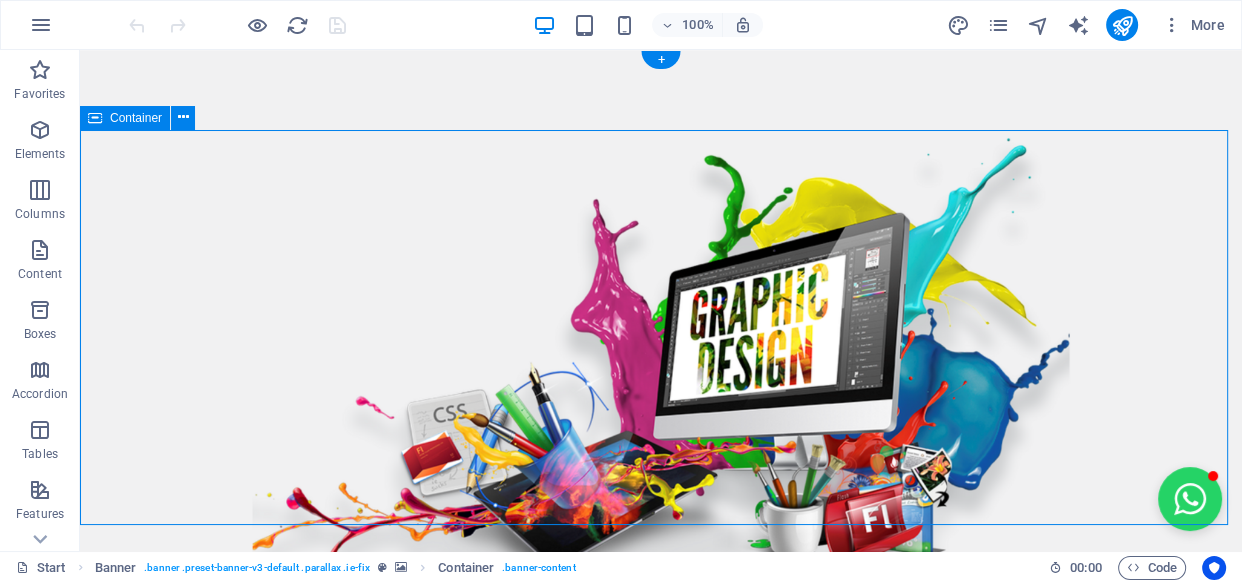 click on "I'm    GRAPHIC DESIGNER  web Developer Typist" at bounding box center (661, 918) 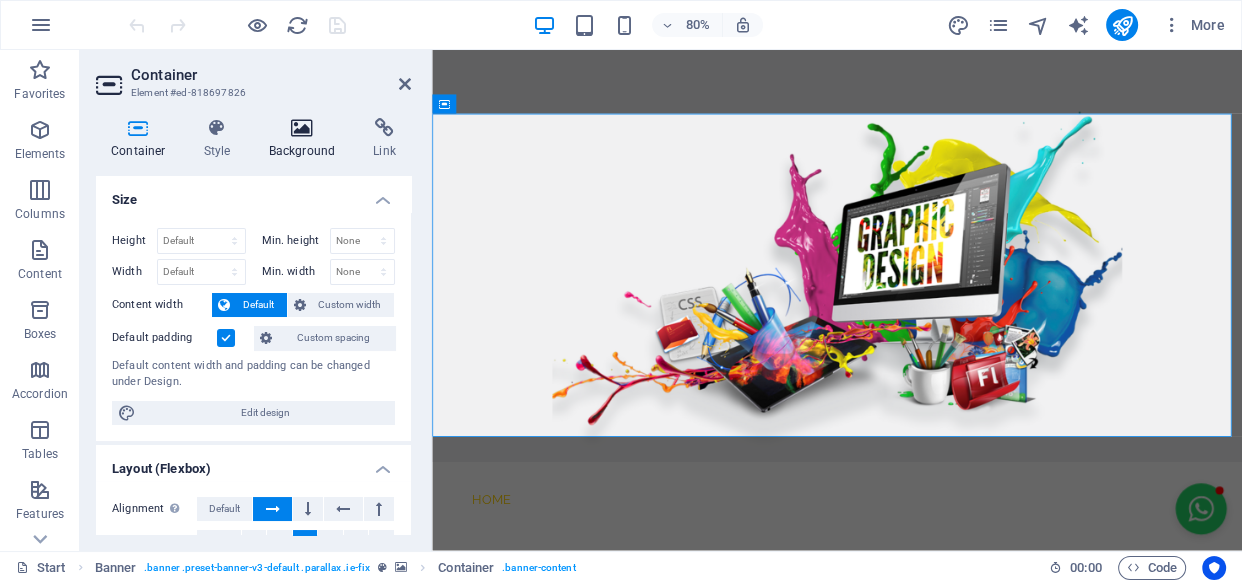 click on "Background" at bounding box center [306, 139] 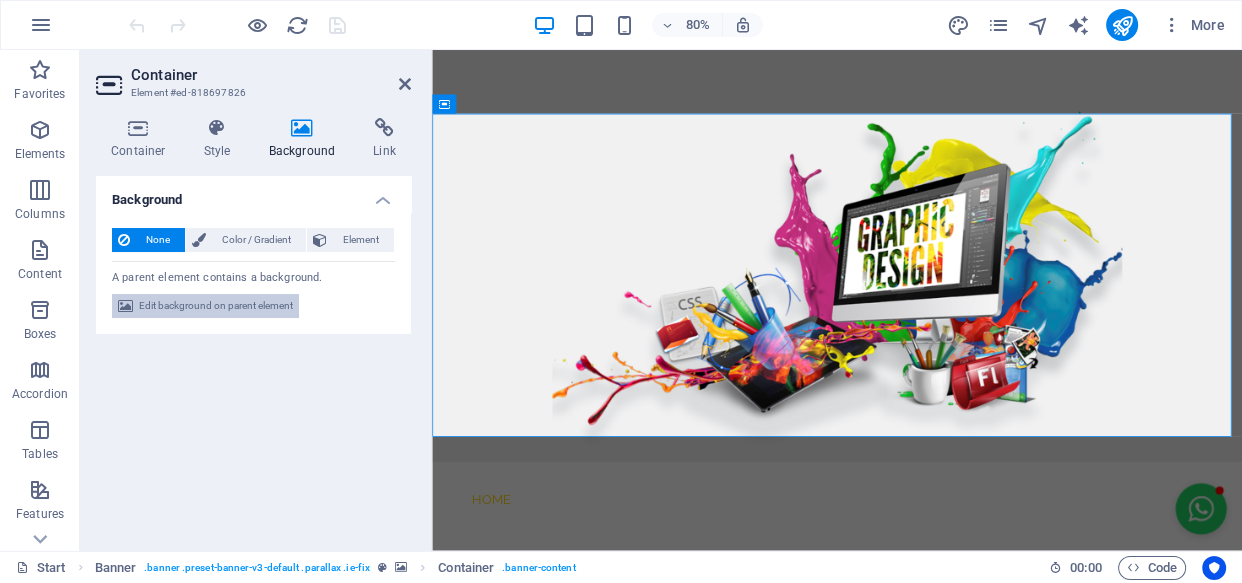 click on "Edit background on parent element" at bounding box center [216, 306] 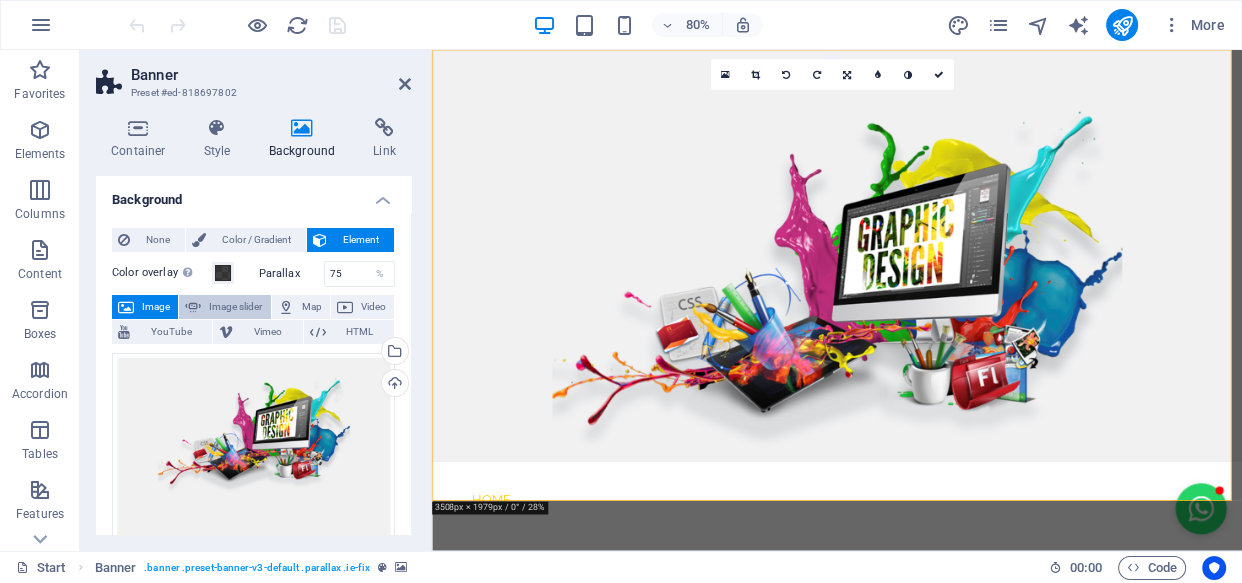 click on "Image slider" at bounding box center [235, 307] 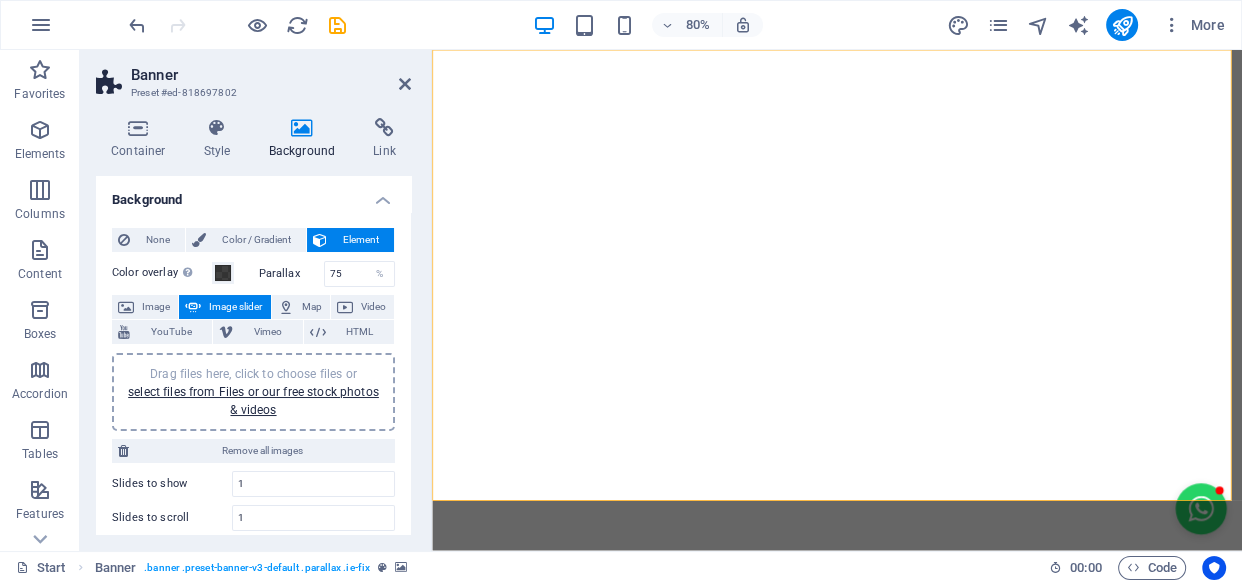 click on "Drag files here, click to choose files or select files from Files or our free stock photos & videos" at bounding box center (253, 392) 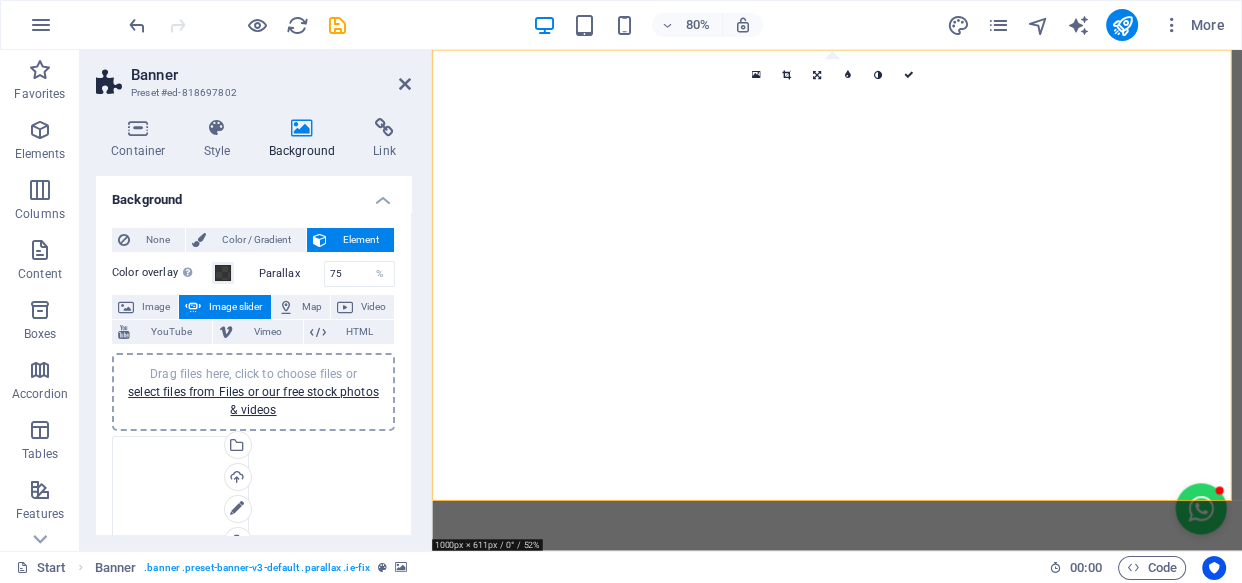 scroll, scrollTop: 90, scrollLeft: 0, axis: vertical 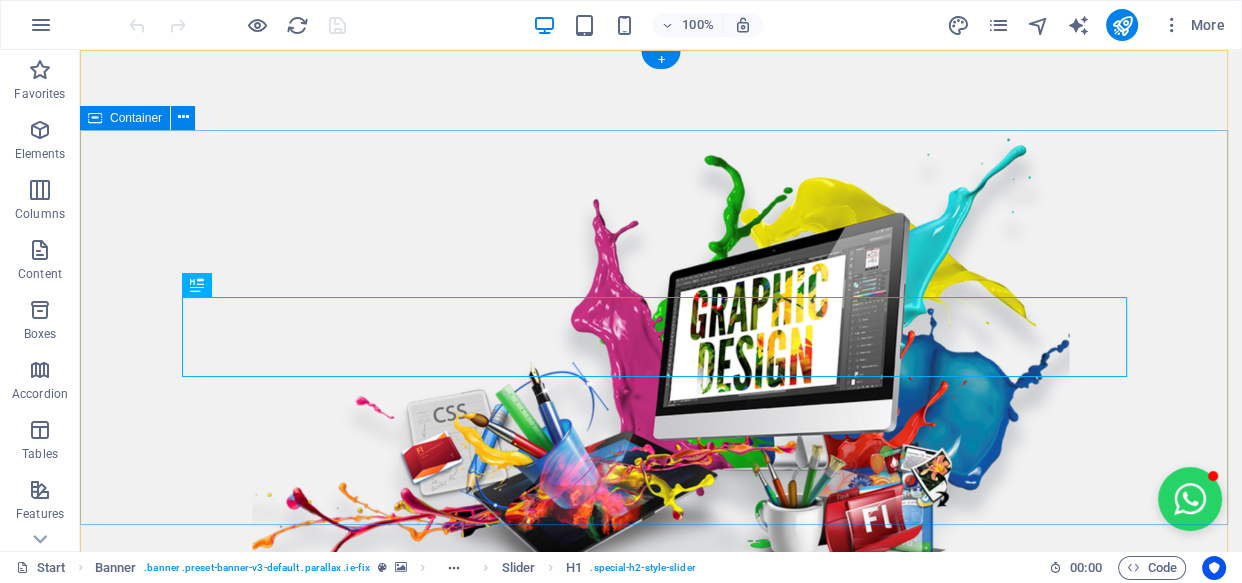 click on "I'm    GRAPHIC DESIGNER  web Developer Typist" at bounding box center (661, 918) 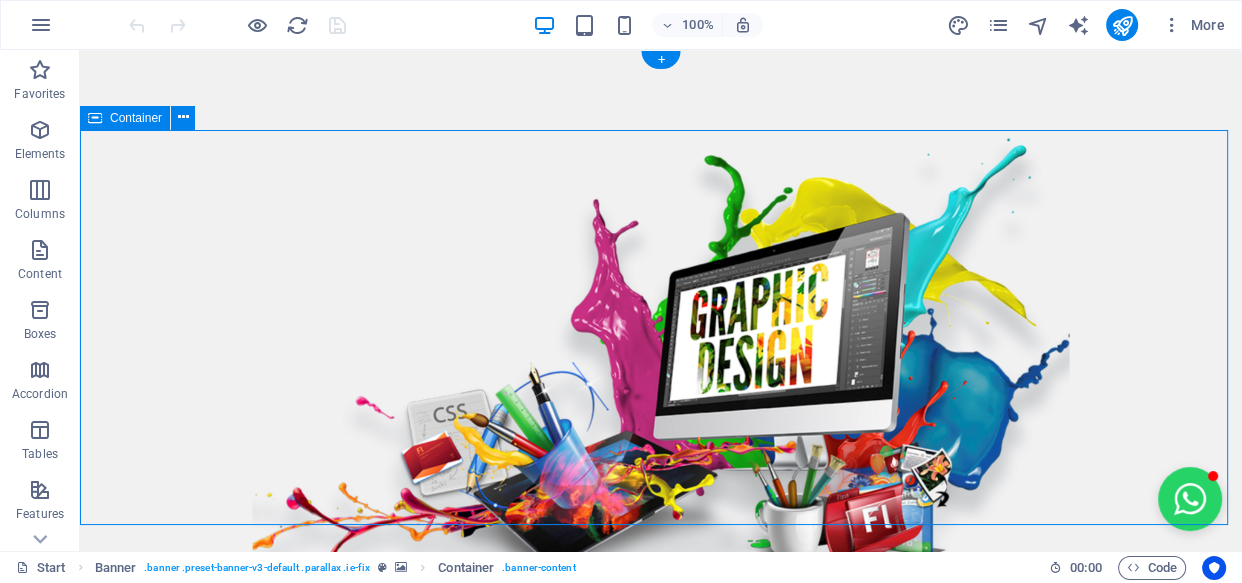 click on "I'm    GRAPHIC DESIGNER  web Developer Typist" at bounding box center [661, 918] 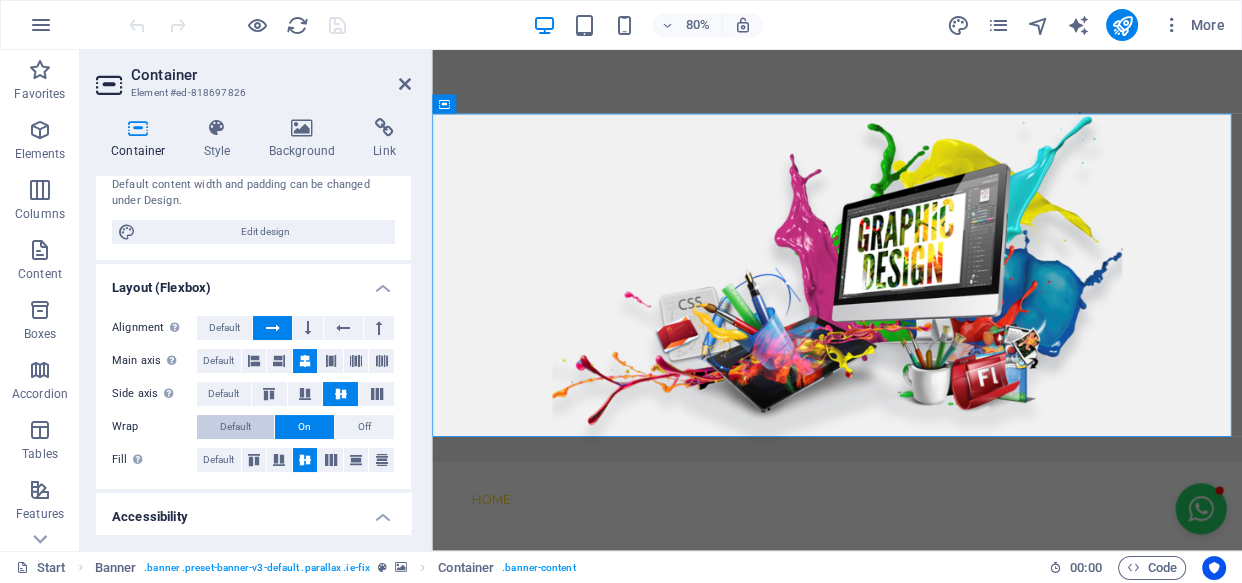 scroll, scrollTop: 0, scrollLeft: 0, axis: both 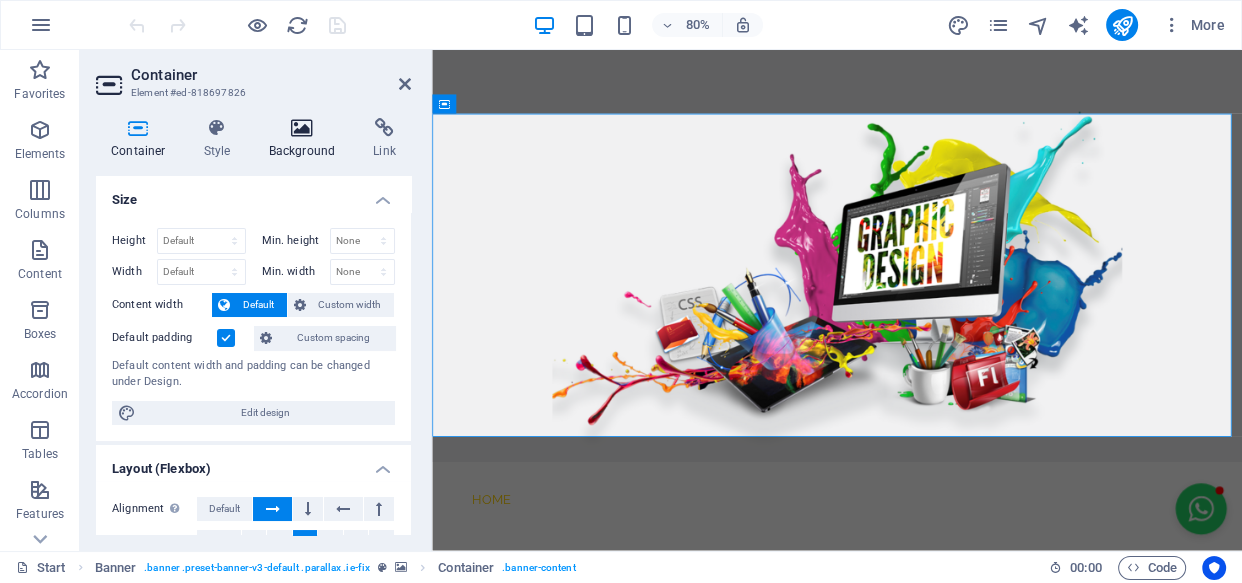 click on "Background" at bounding box center [306, 139] 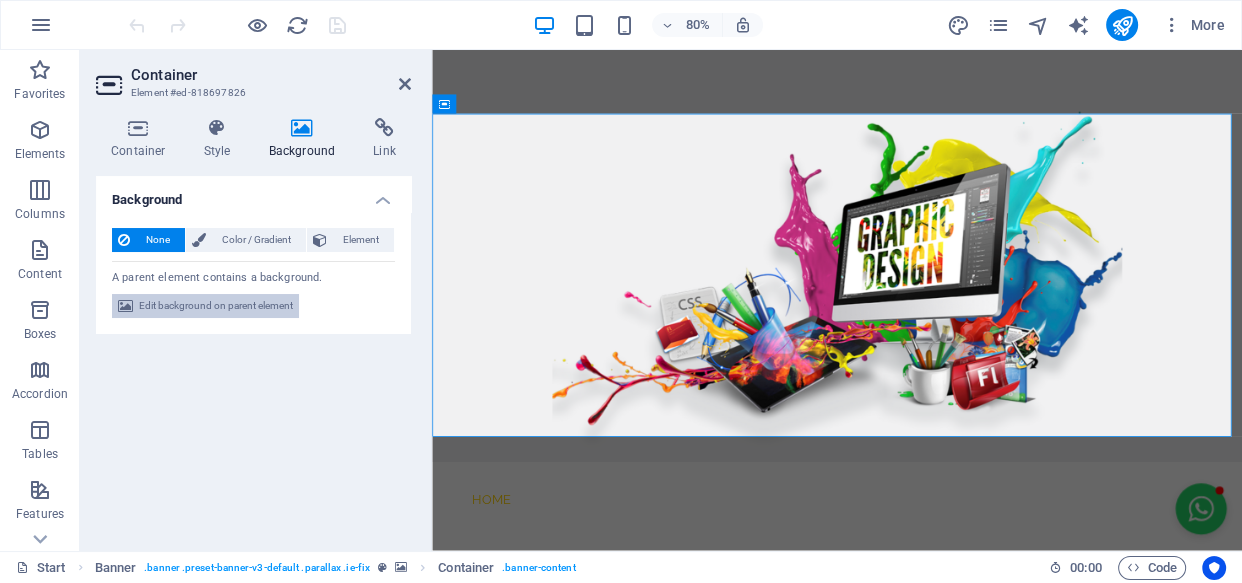 click on "Edit background on parent element" at bounding box center [216, 306] 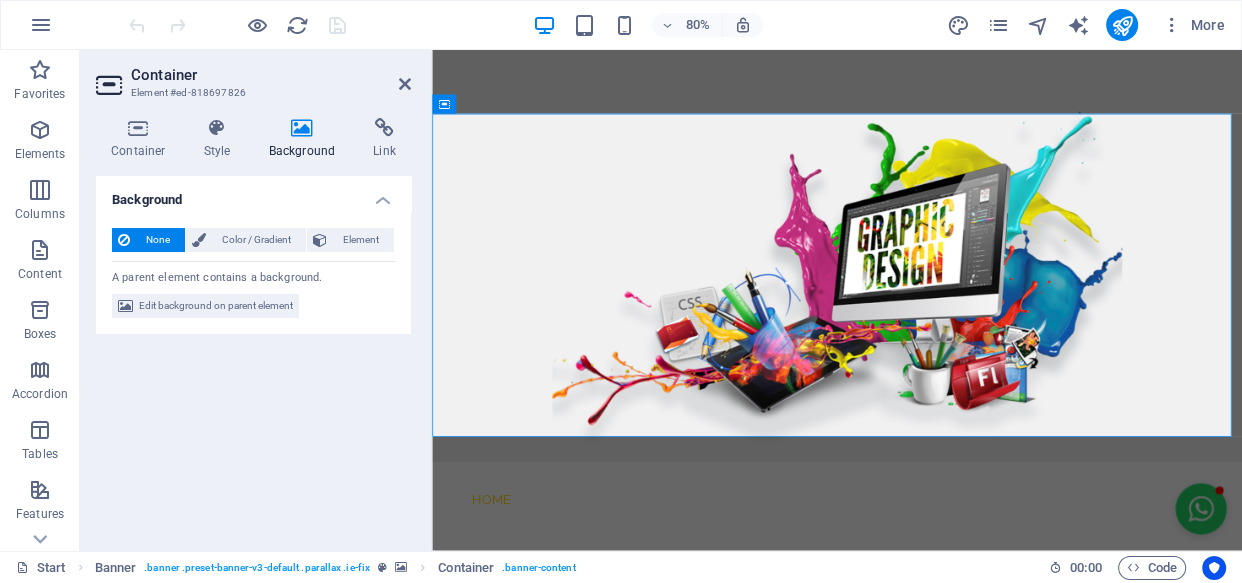 select on "%" 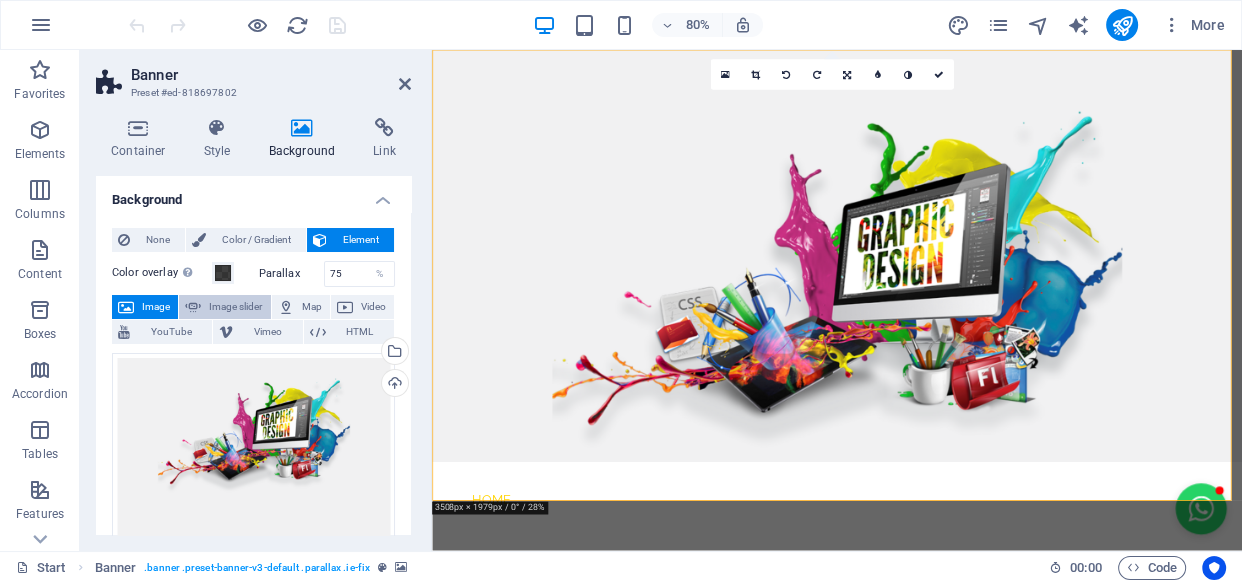 click on "Image slider" at bounding box center [235, 307] 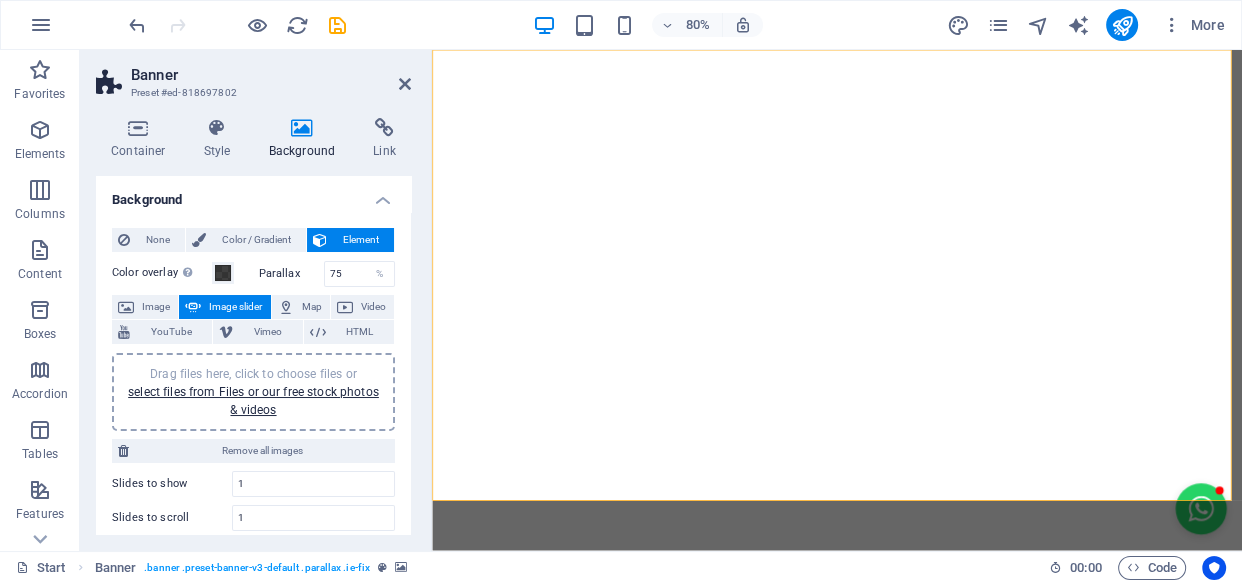 click on "Drag files here, click to choose files or select files from Files or our free stock photos & videos" at bounding box center (253, 392) 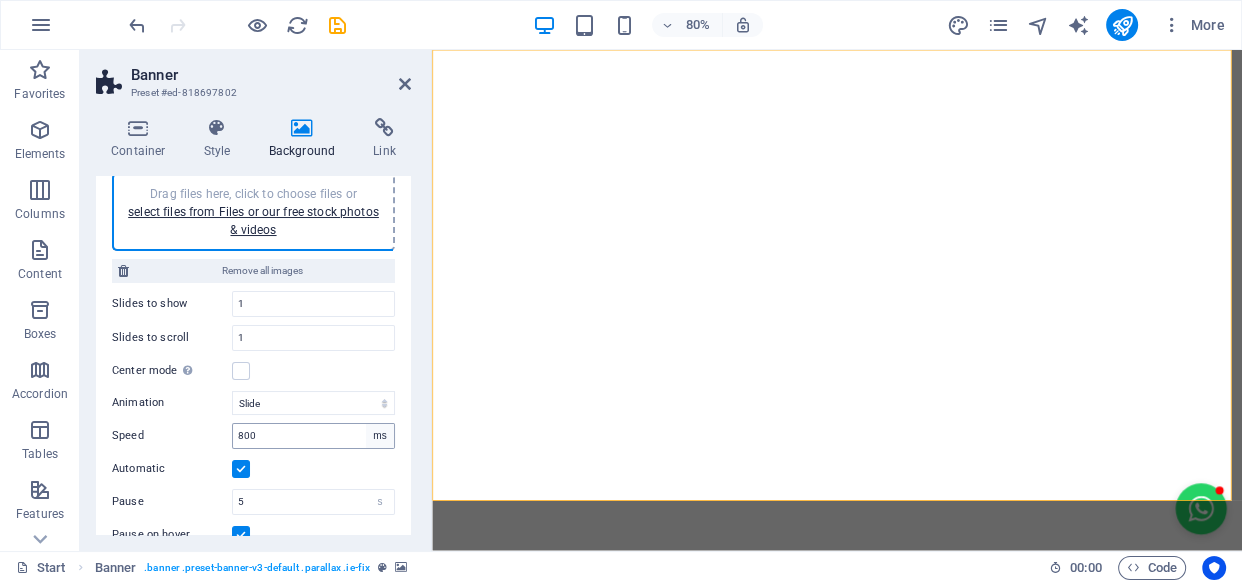 scroll, scrollTop: 181, scrollLeft: 0, axis: vertical 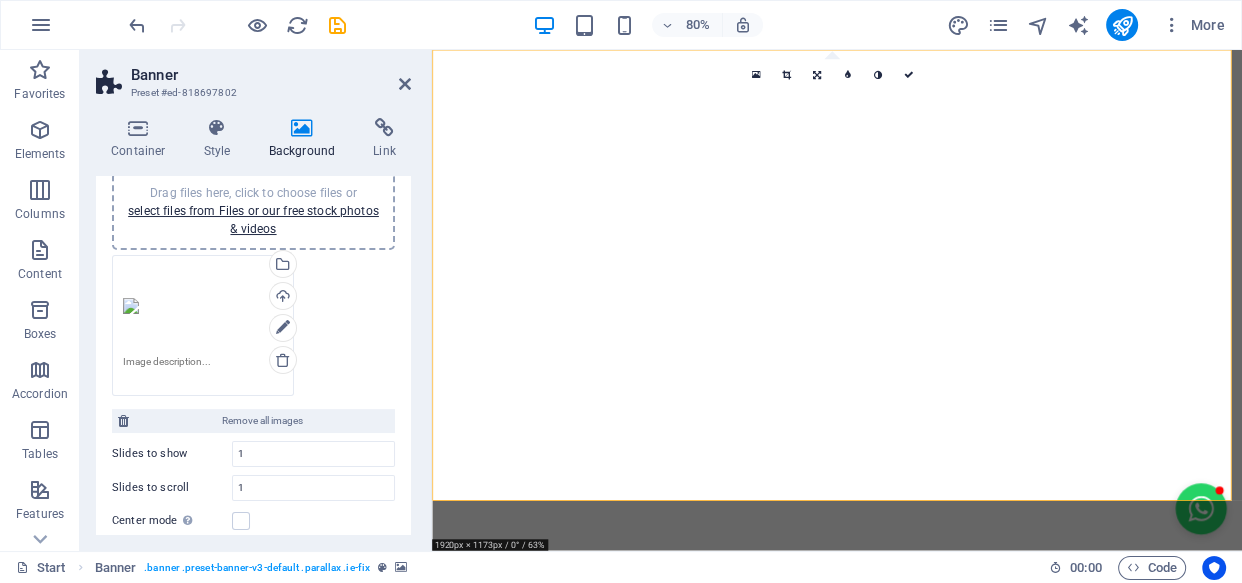 click on "Drag files here, click to choose files or select files from Files or our free stock photos & videos" at bounding box center [203, 306] 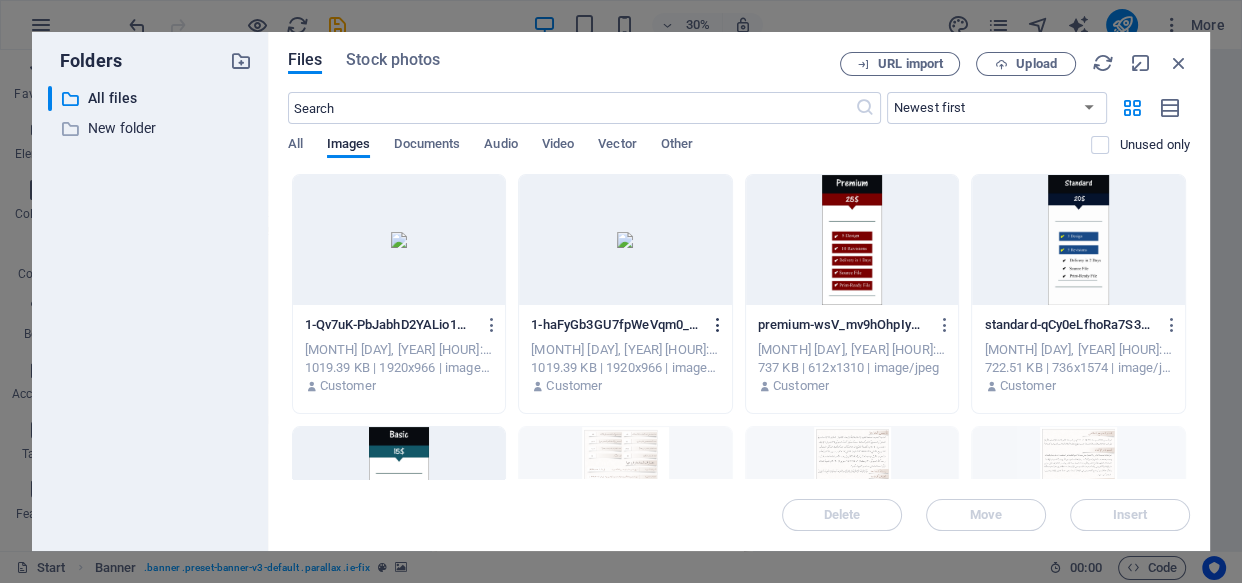 click at bounding box center [718, 325] 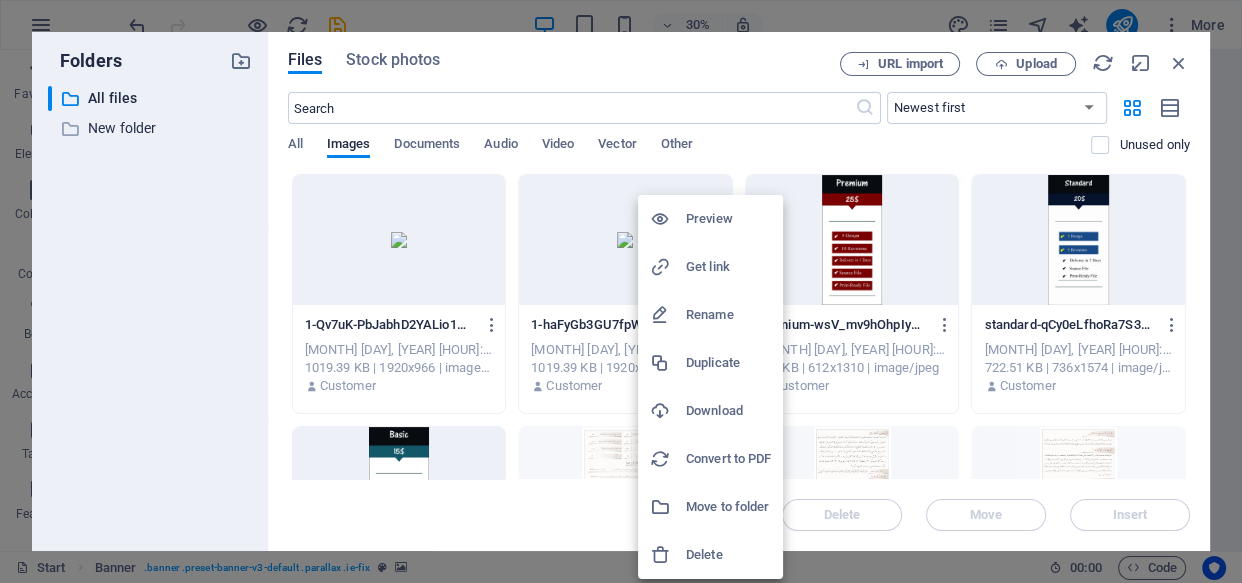click on "Delete" at bounding box center (728, 555) 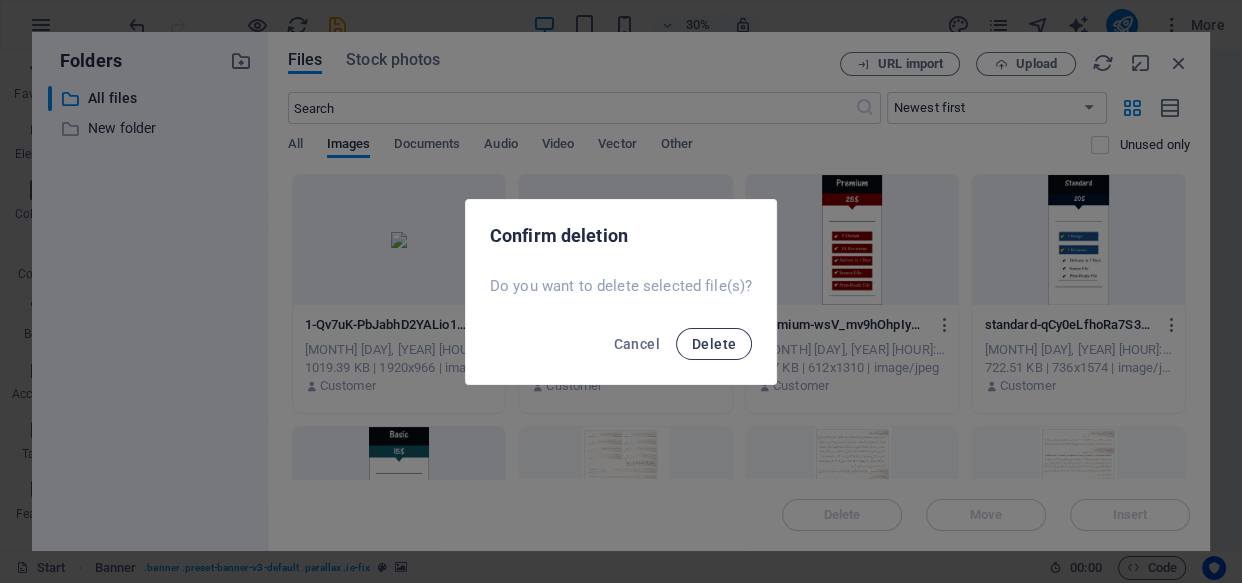 click on "Delete" at bounding box center (714, 344) 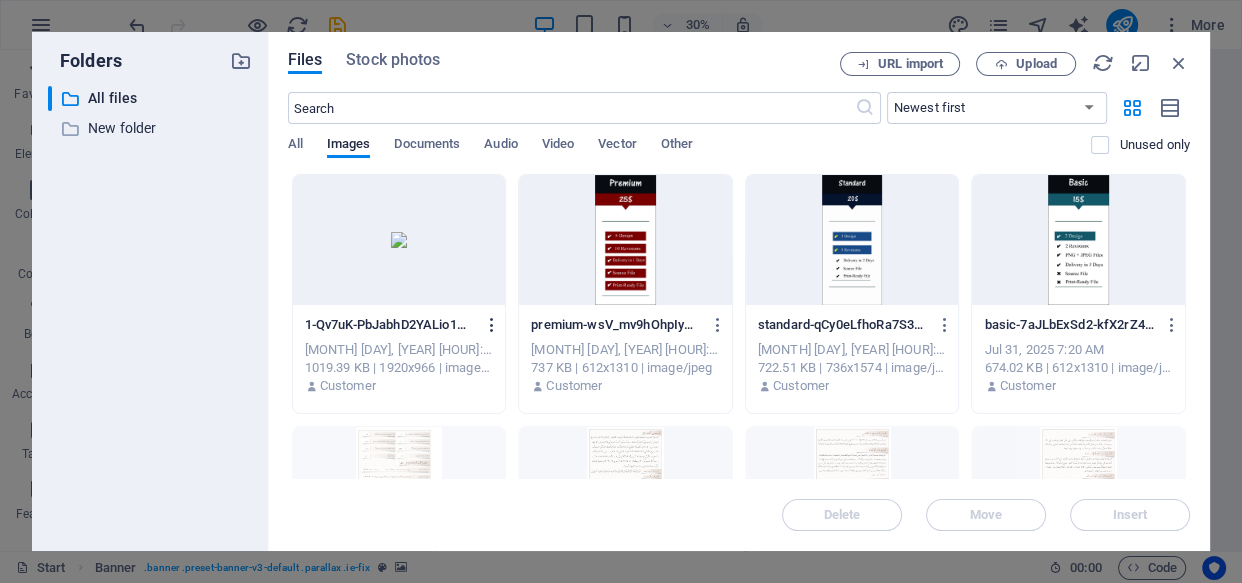 click at bounding box center [492, 325] 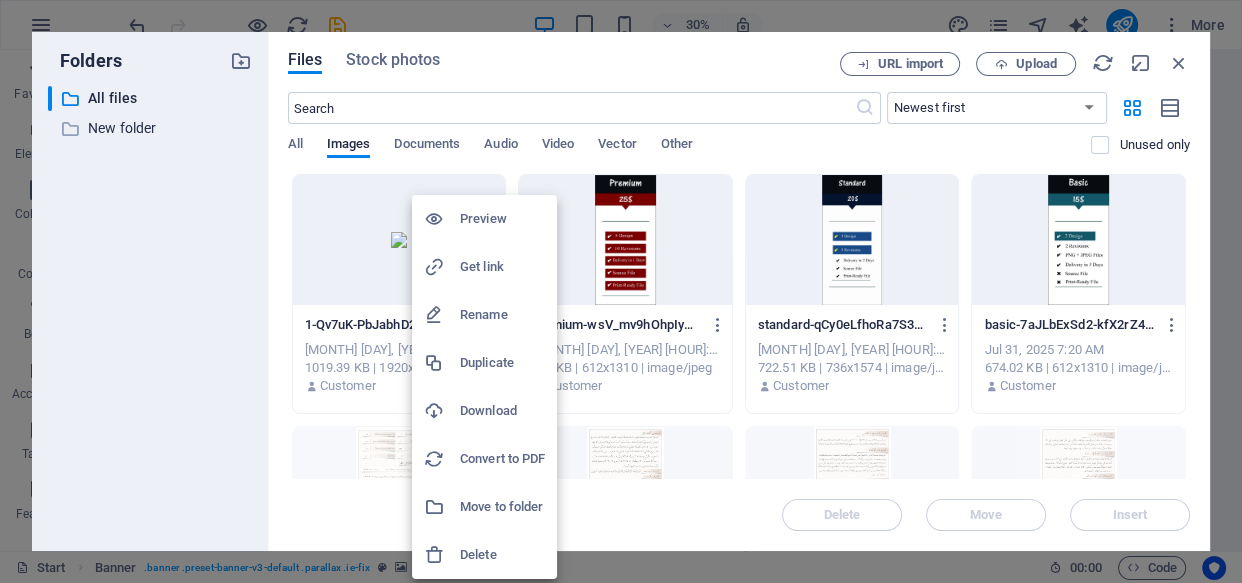 click on "Move to folder" at bounding box center [502, 507] 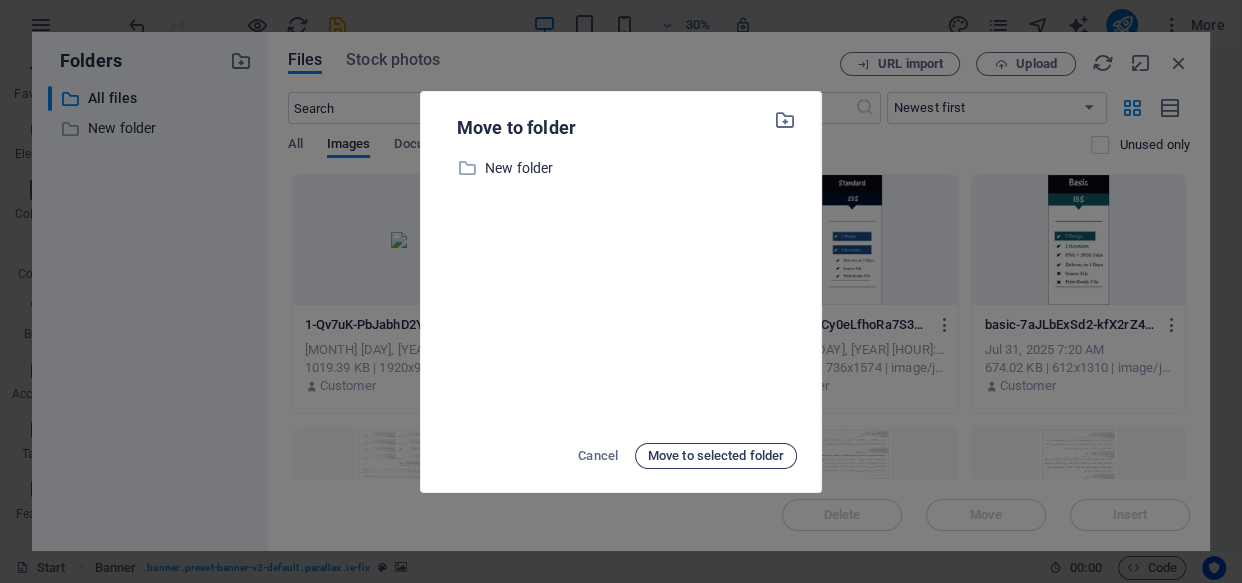 click on "Move to selected folder" at bounding box center (716, 456) 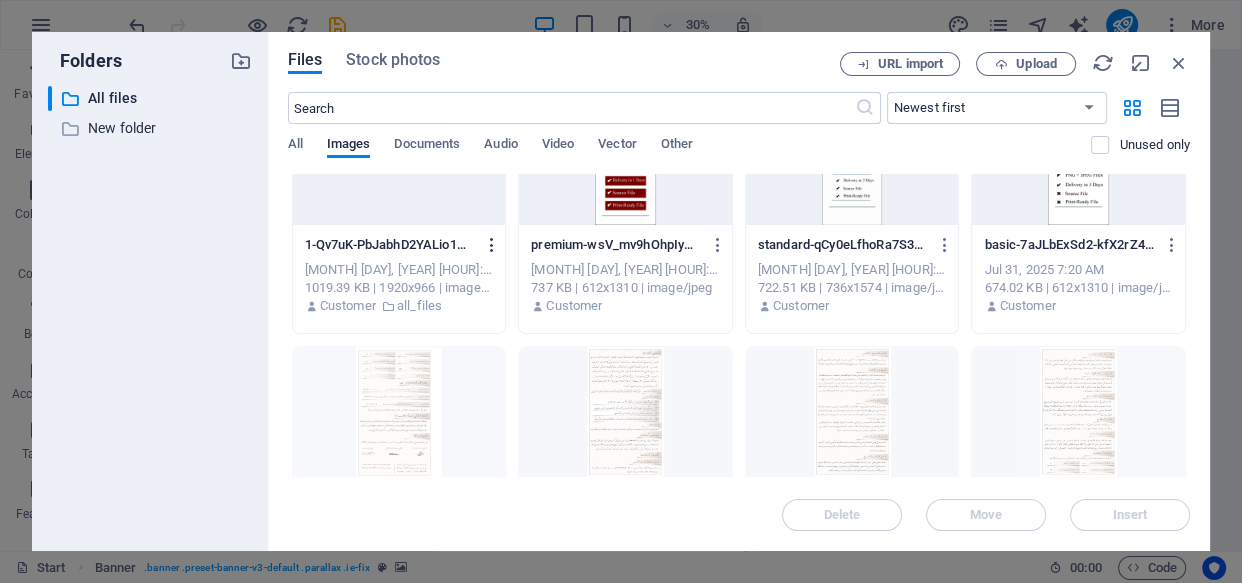 scroll, scrollTop: 0, scrollLeft: 0, axis: both 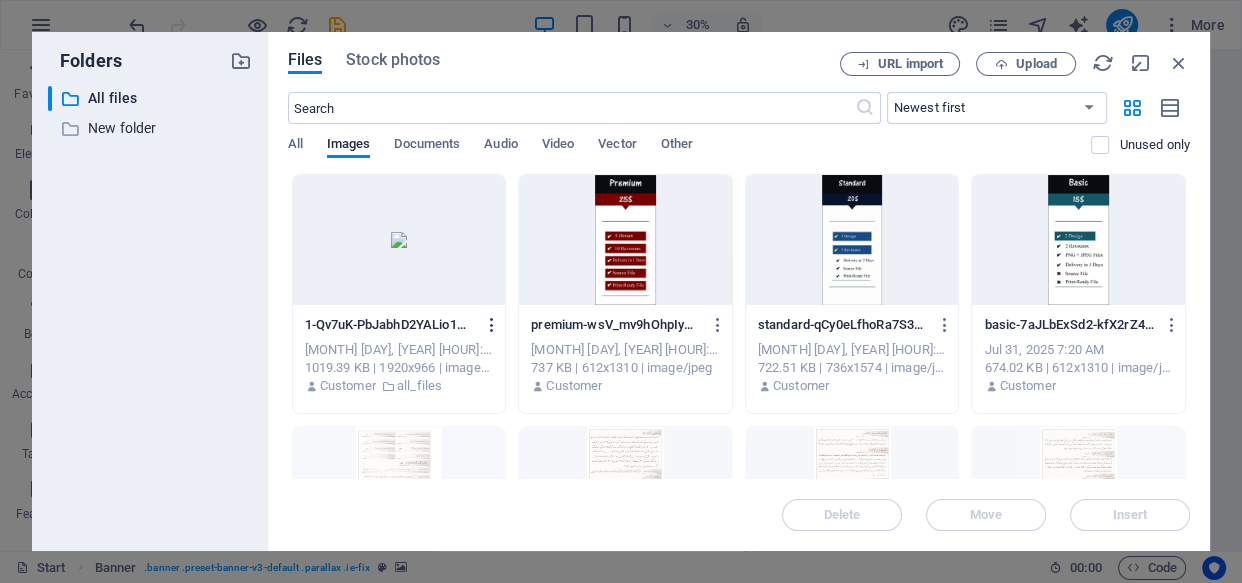 click at bounding box center [492, 325] 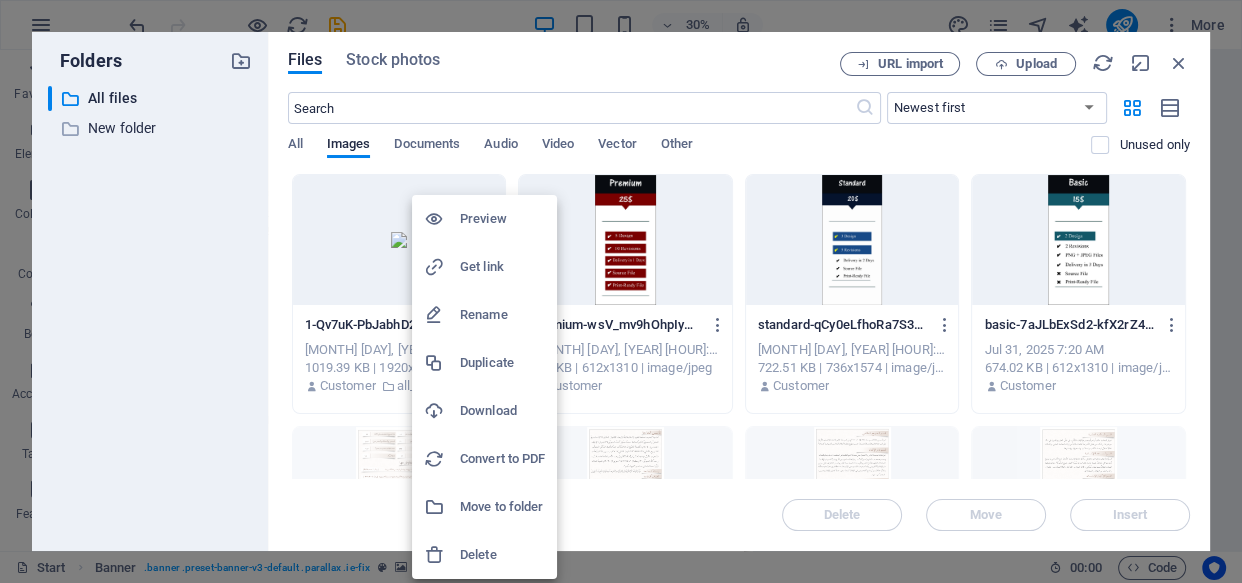 click at bounding box center (621, 291) 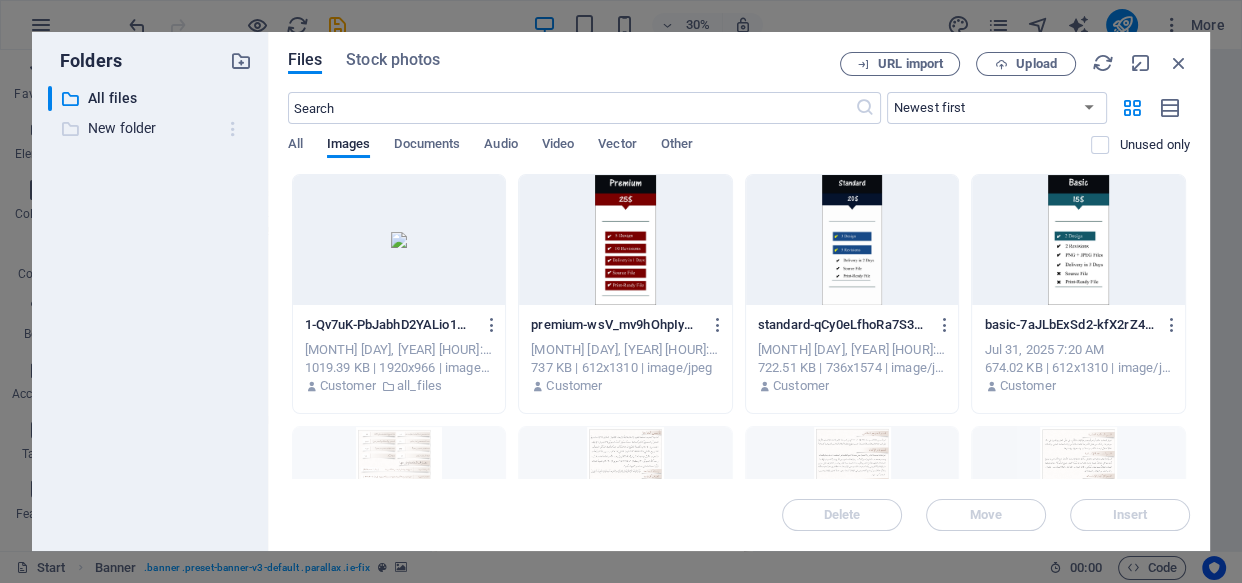click at bounding box center (233, 129) 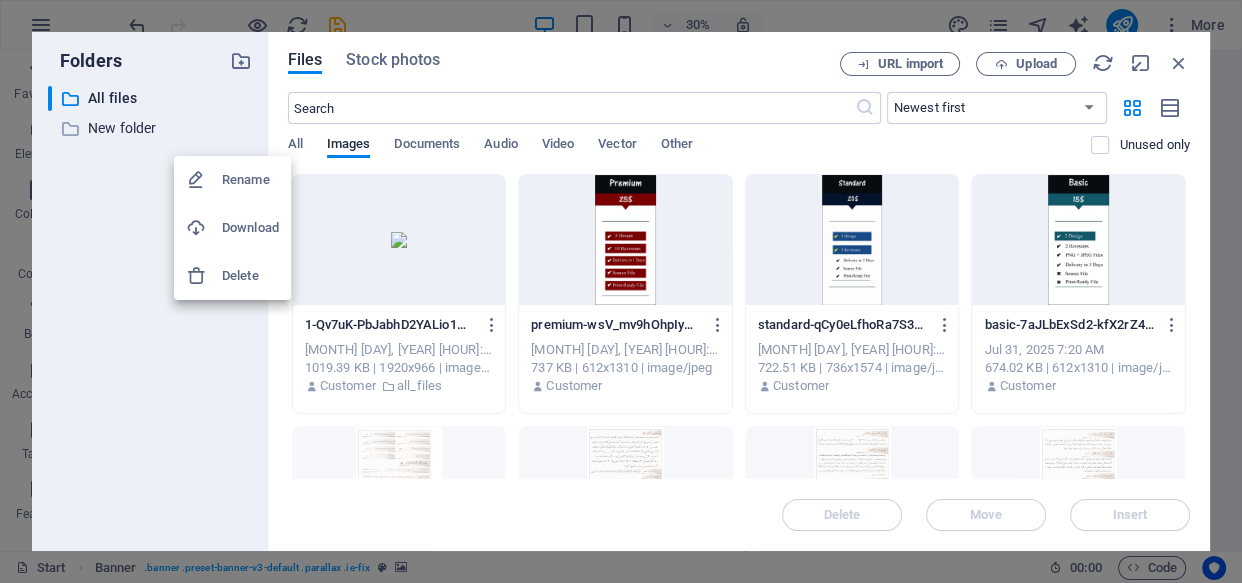 click on "Rename" at bounding box center [232, 180] 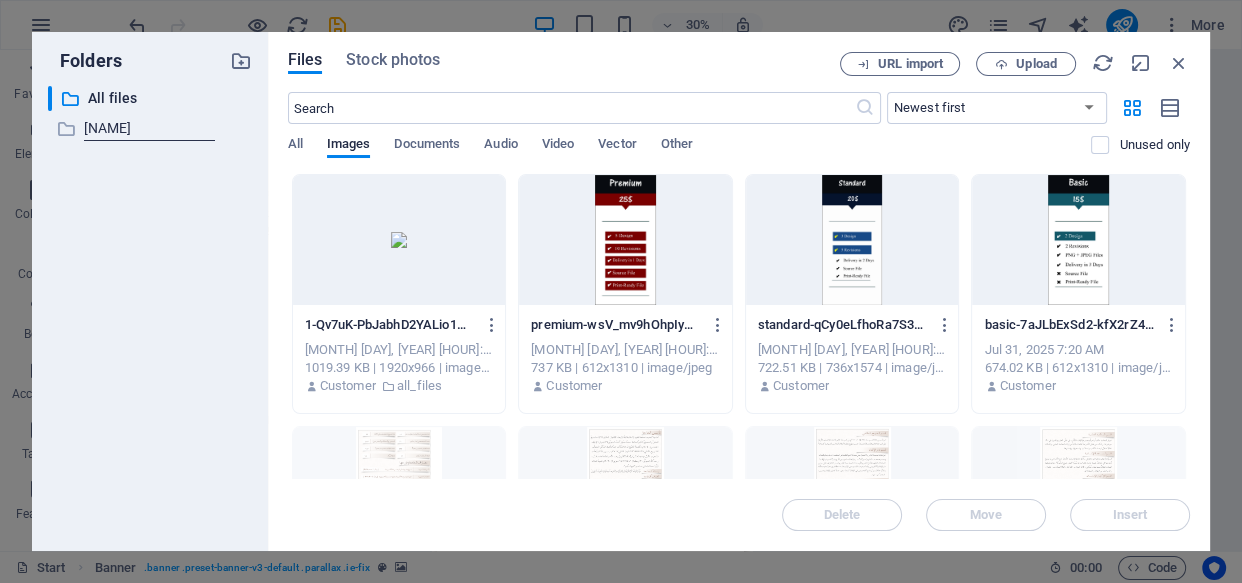type on "[NAME]" 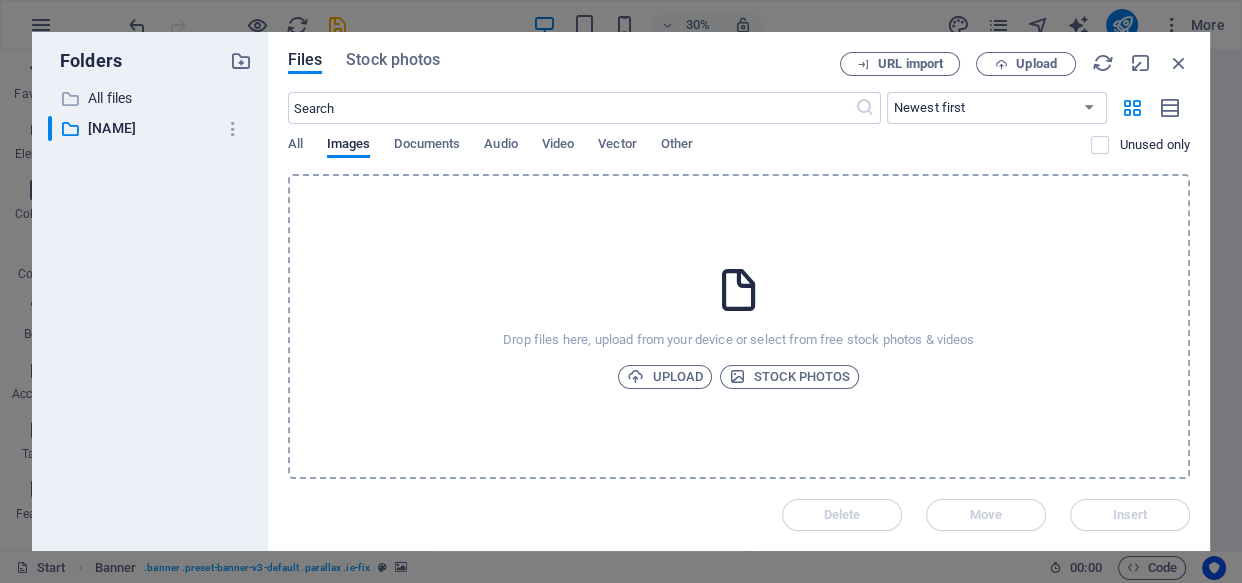click on "Files Stock photos URL import Upload ​ Newest first Oldest first Name (A-Z) Name (Z-A) Size (0-9) Size (9-0) Resolution (0-9) Resolution (9-0) All Images Documents Audio Video Vector Other Unused only Drop files here, upload from your device or select from free stock photos & videos Upload Stock photos Delete Move Insert" at bounding box center (739, 291) 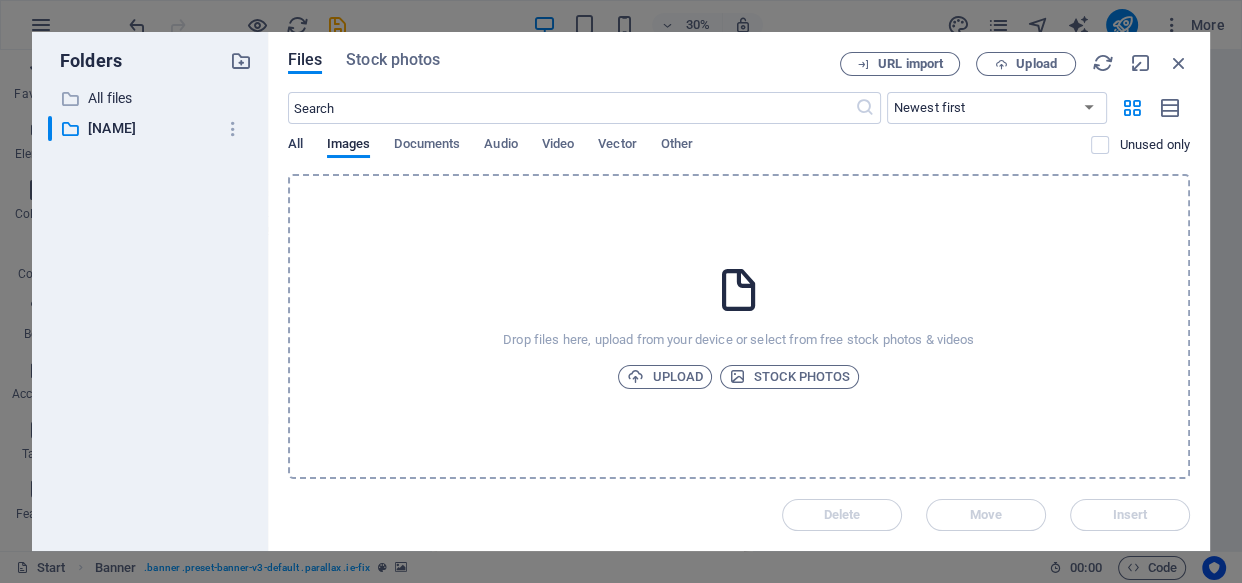 click on "All" at bounding box center (295, 146) 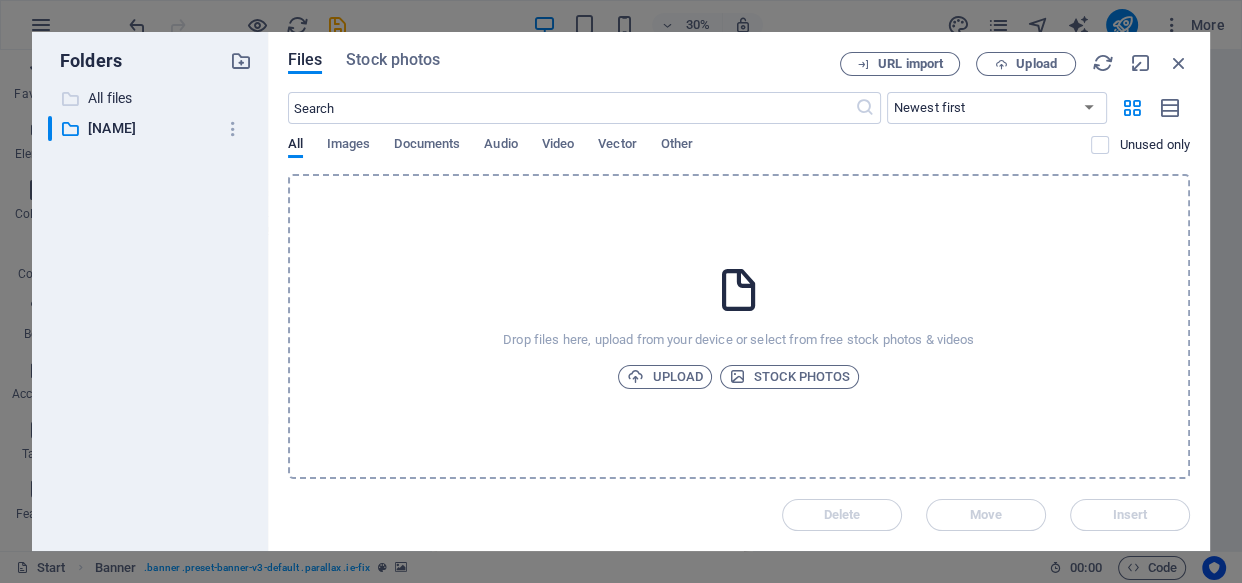 click on "All files" at bounding box center [151, 98] 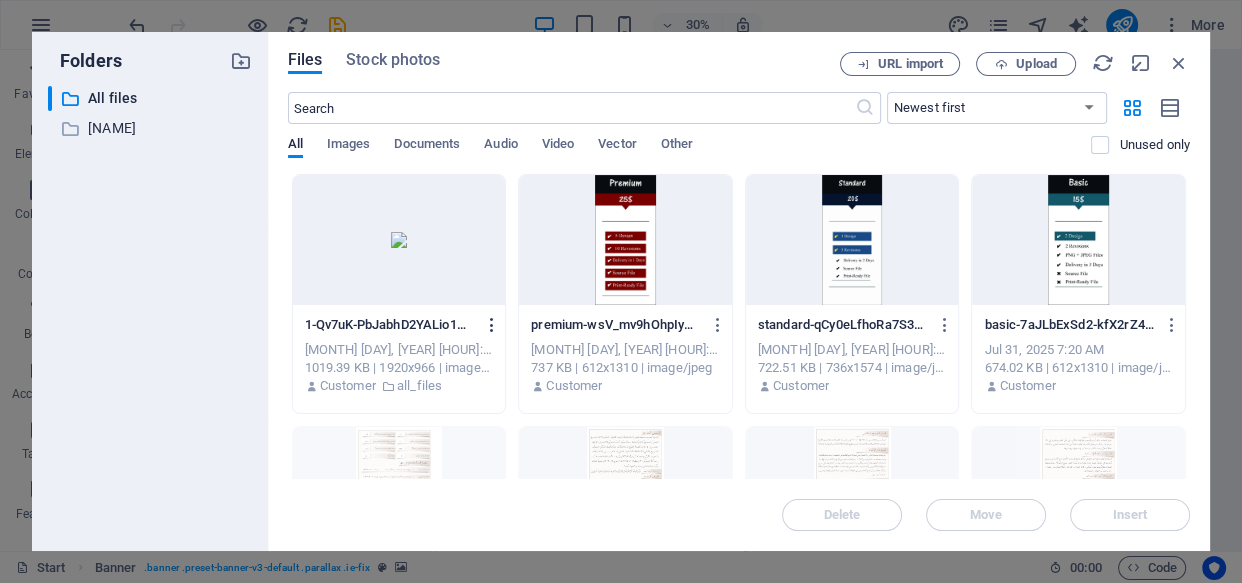 click at bounding box center [492, 325] 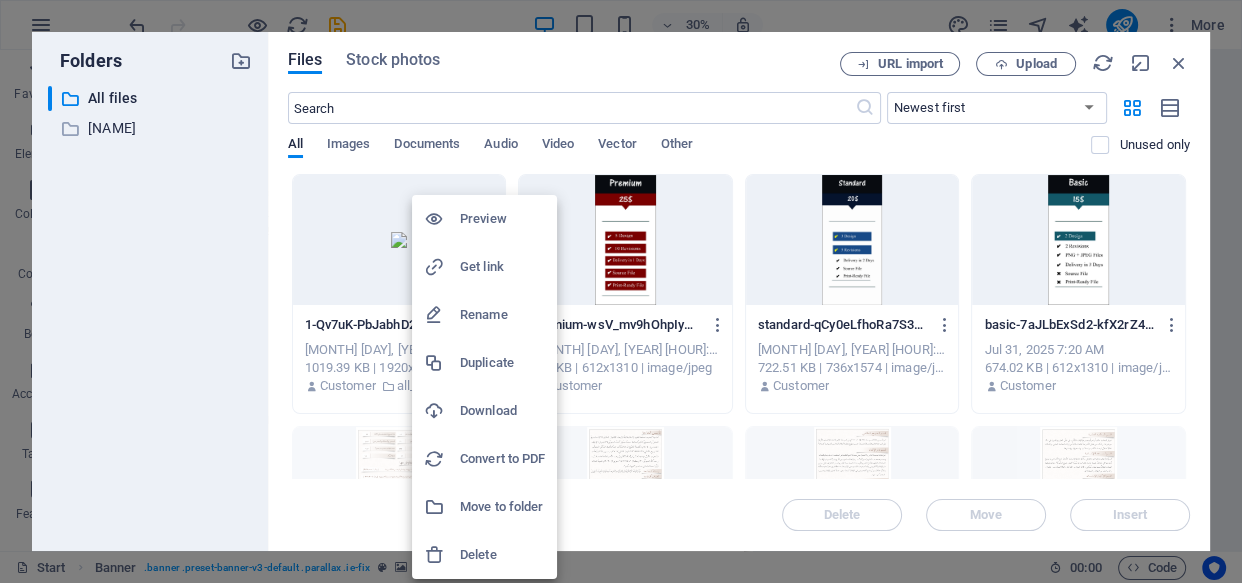 click on "Move to folder" at bounding box center (502, 507) 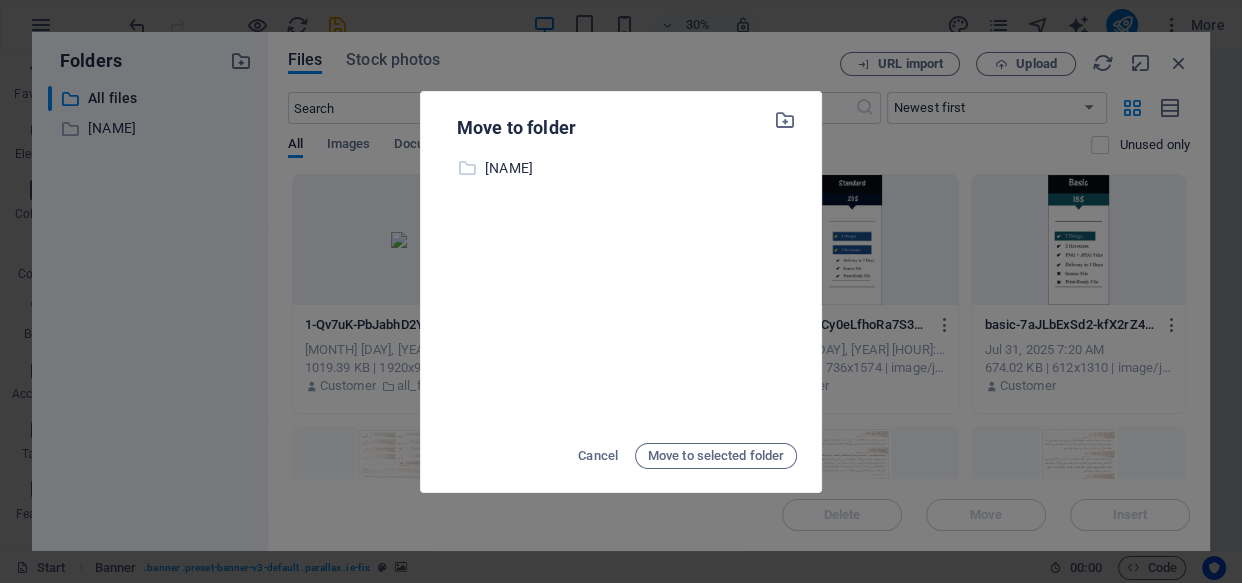 click on "[NAME]" at bounding box center (641, 168) 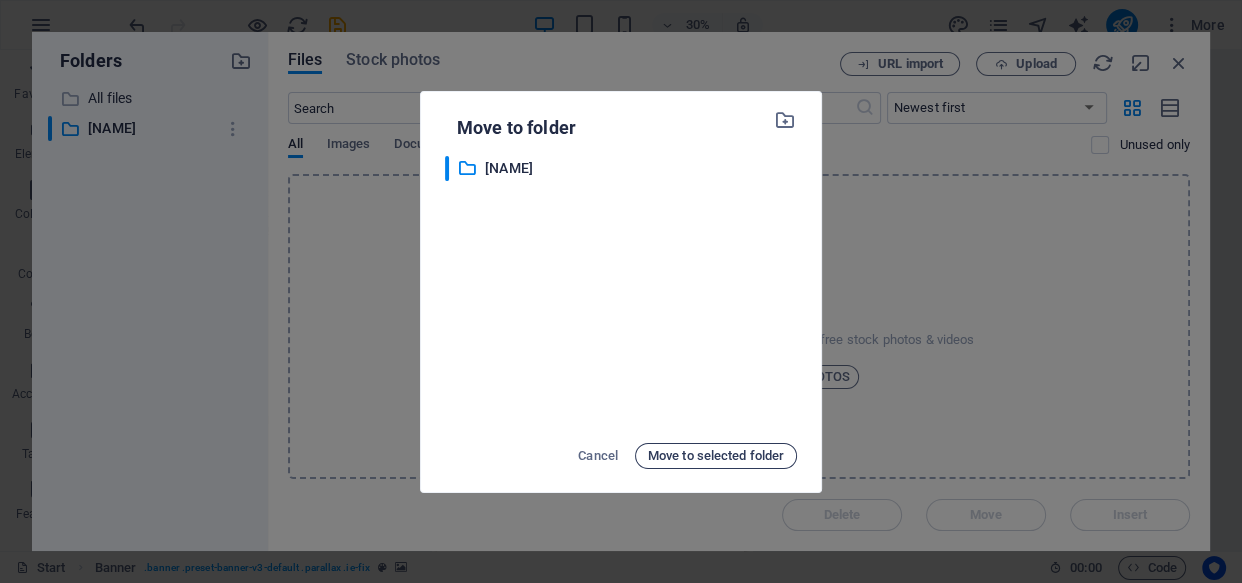 click on "Move to selected folder" at bounding box center (716, 456) 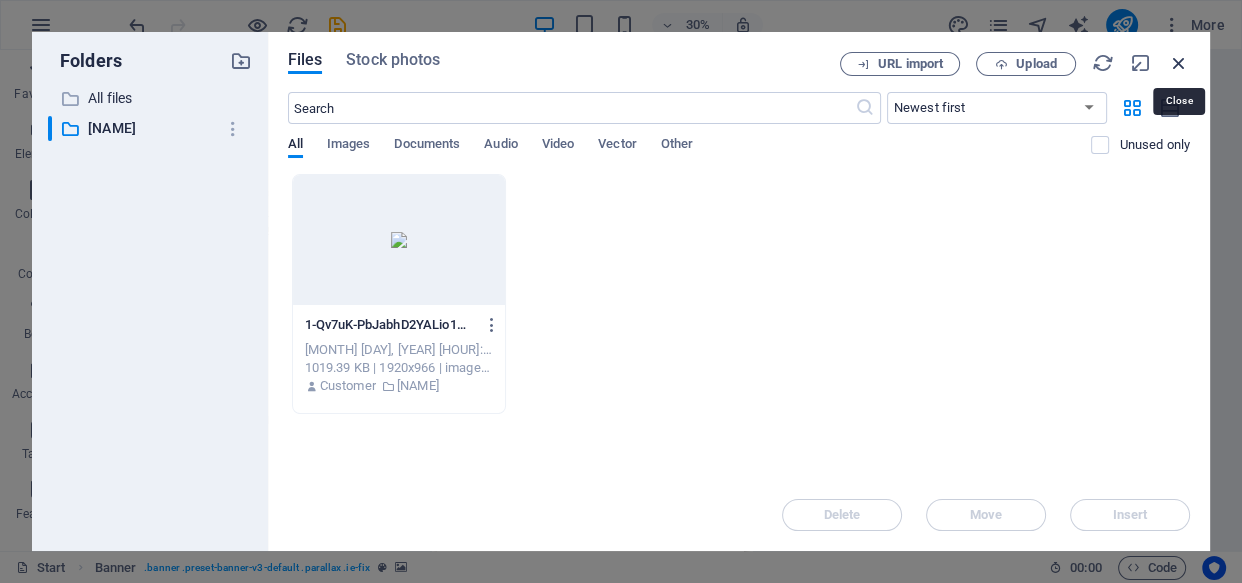 click at bounding box center [1179, 63] 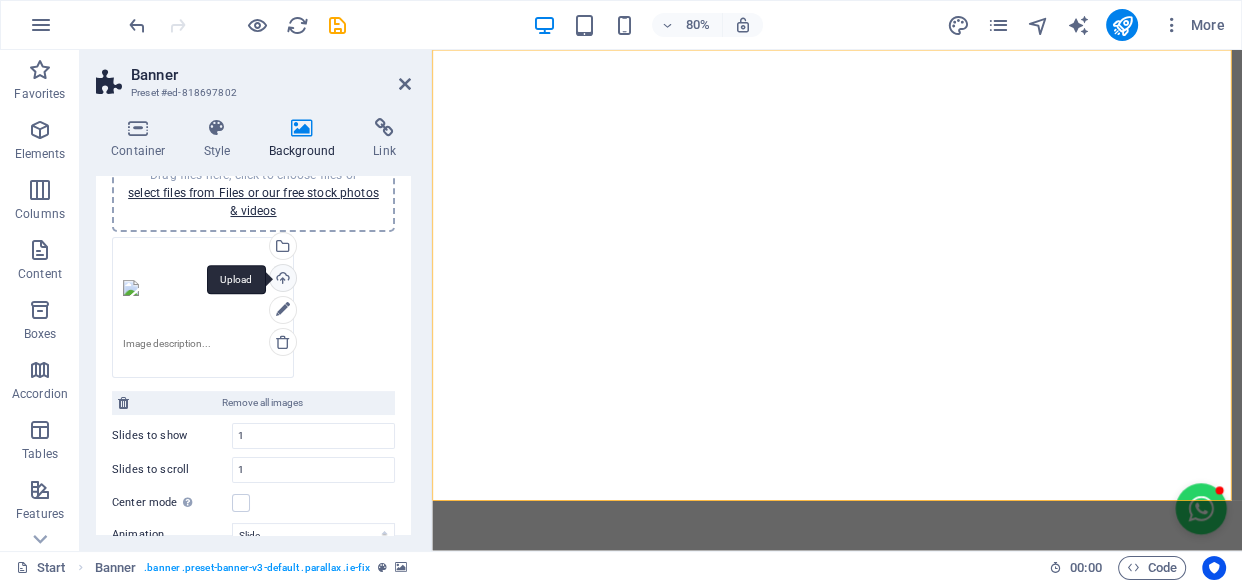 scroll, scrollTop: 90, scrollLeft: 0, axis: vertical 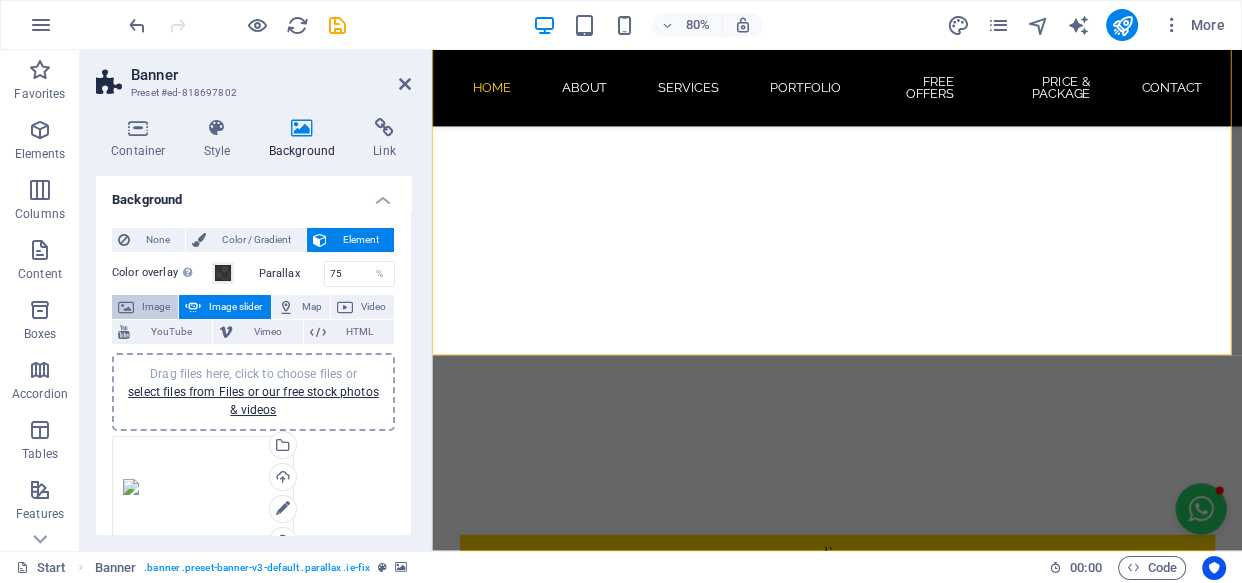 click on "Image" at bounding box center (156, 307) 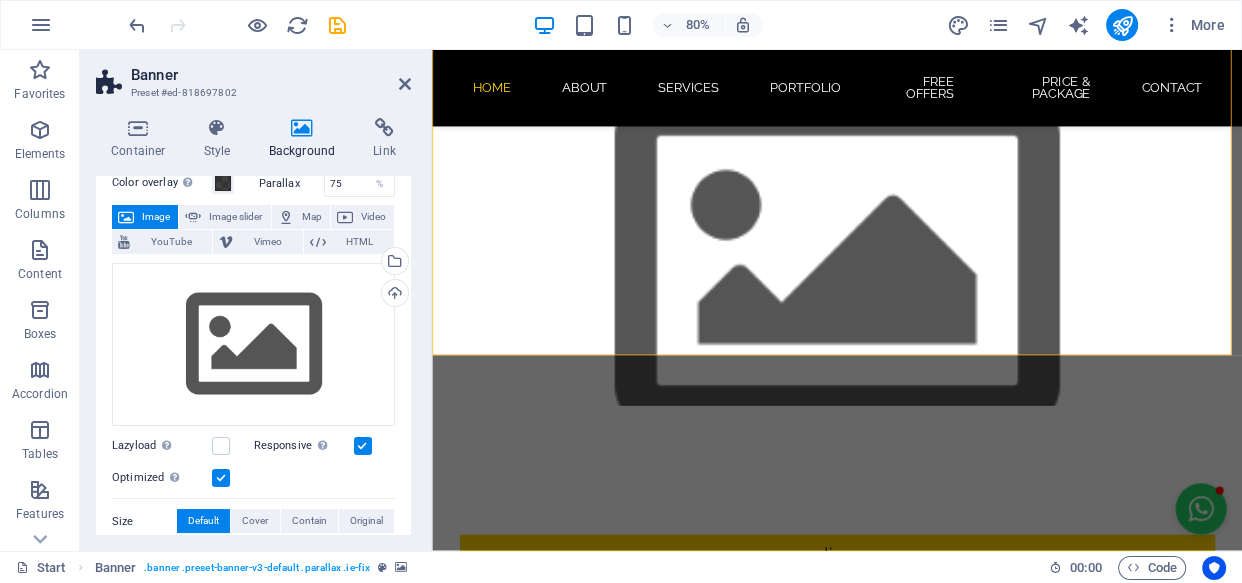 scroll, scrollTop: 181, scrollLeft: 0, axis: vertical 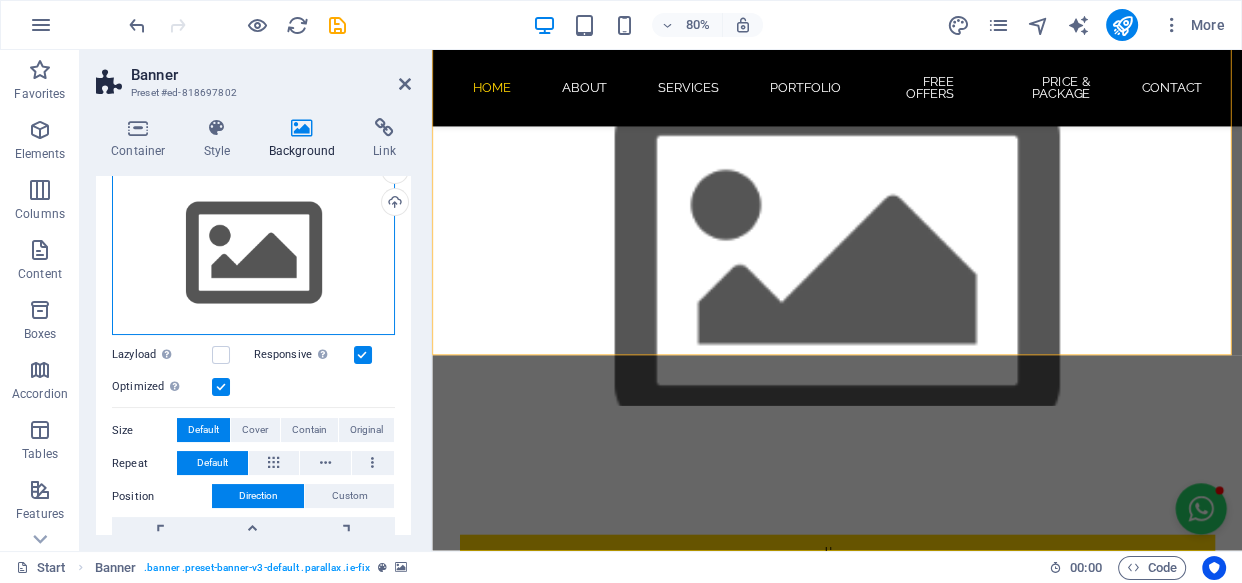 click on "Drag files here, click to choose files or select files from Files or our free stock photos & videos" at bounding box center [253, 254] 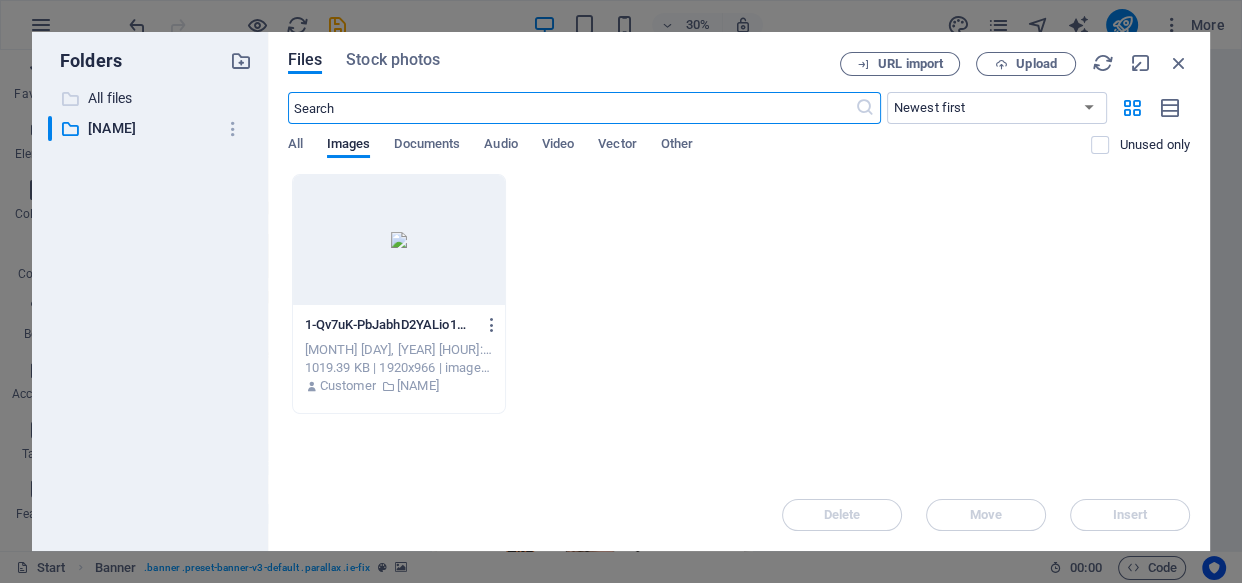 click on "All files" at bounding box center [151, 98] 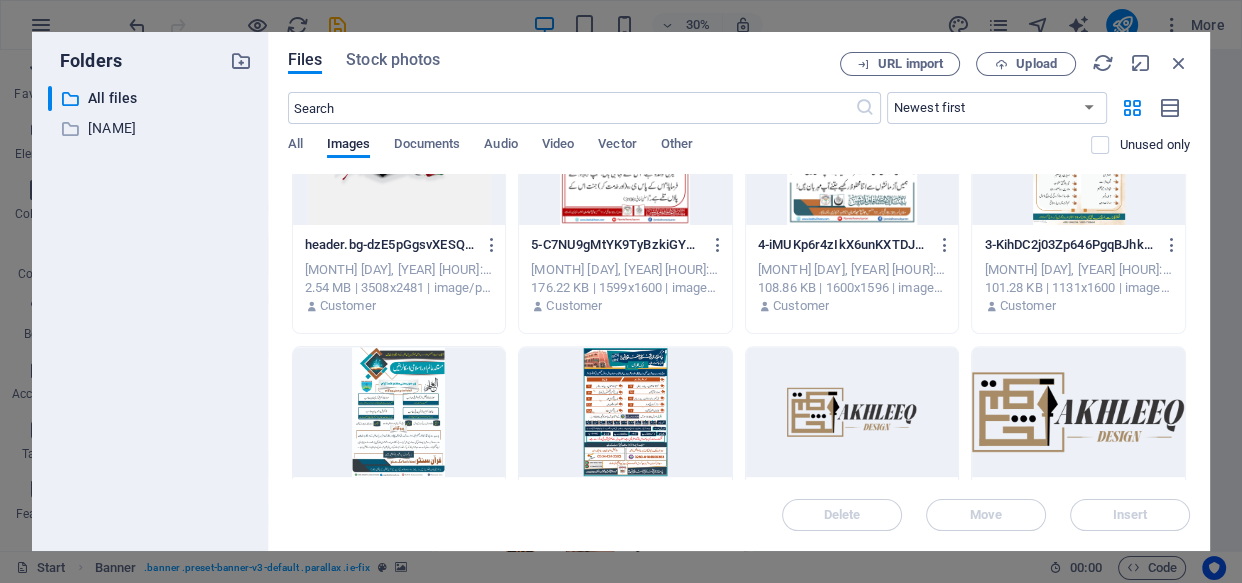 scroll, scrollTop: 1000, scrollLeft: 0, axis: vertical 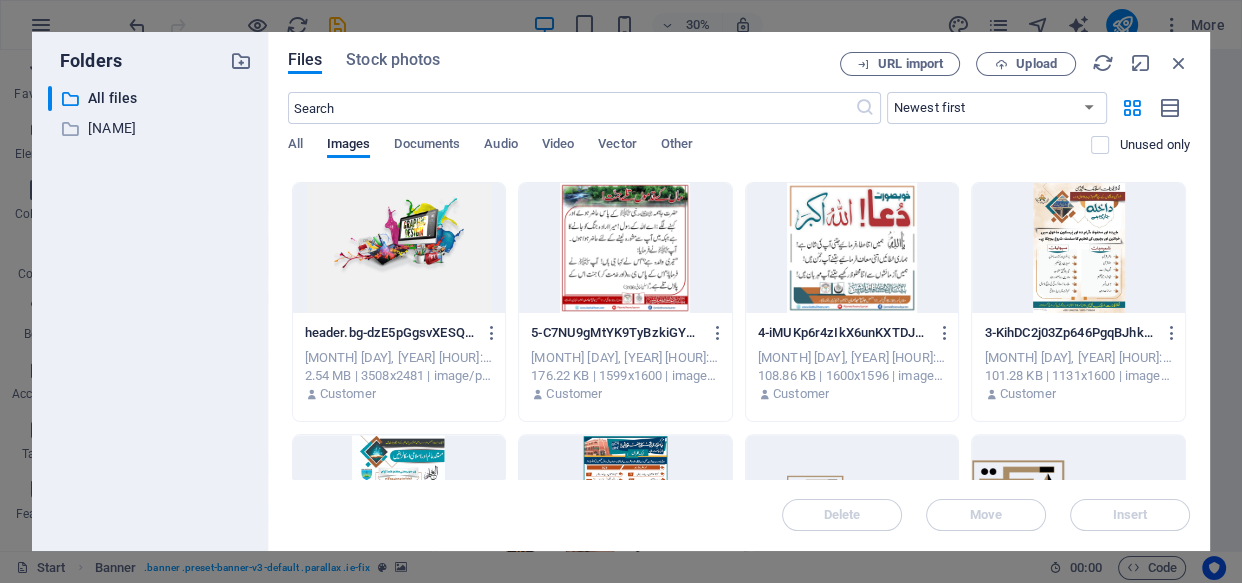 click at bounding box center [399, 248] 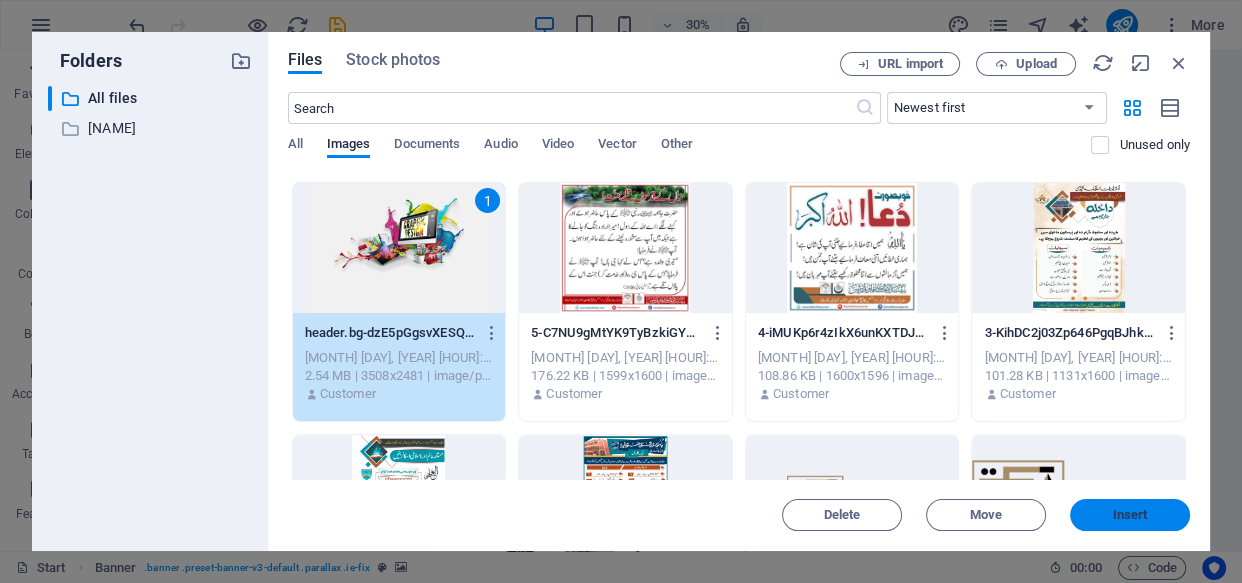 click on "Insert" at bounding box center [1130, 515] 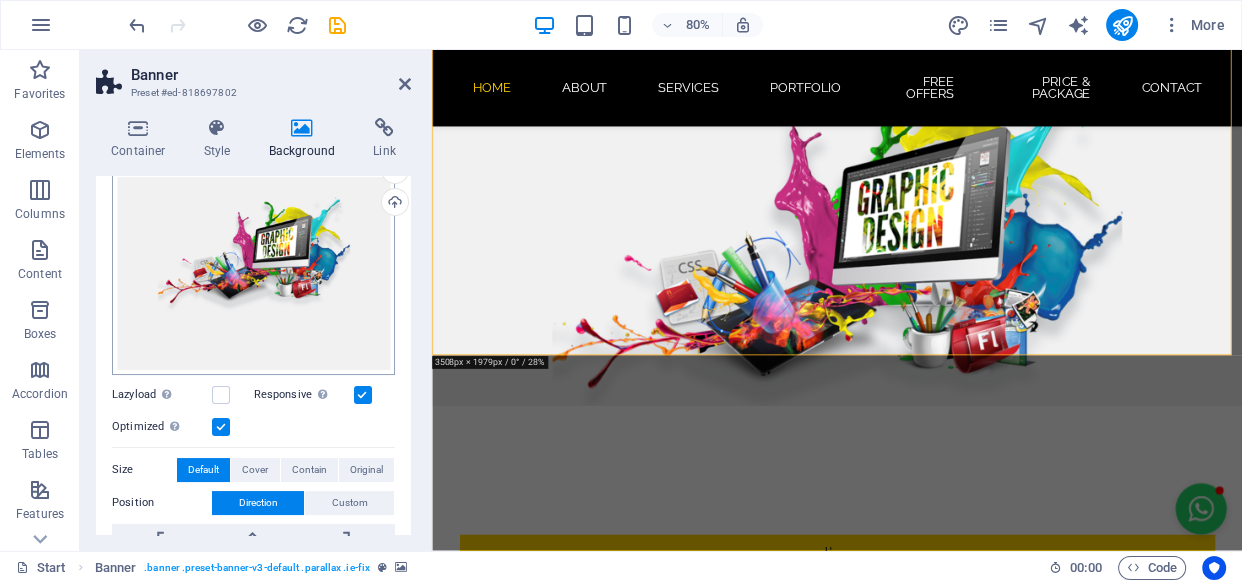 scroll, scrollTop: 0, scrollLeft: 0, axis: both 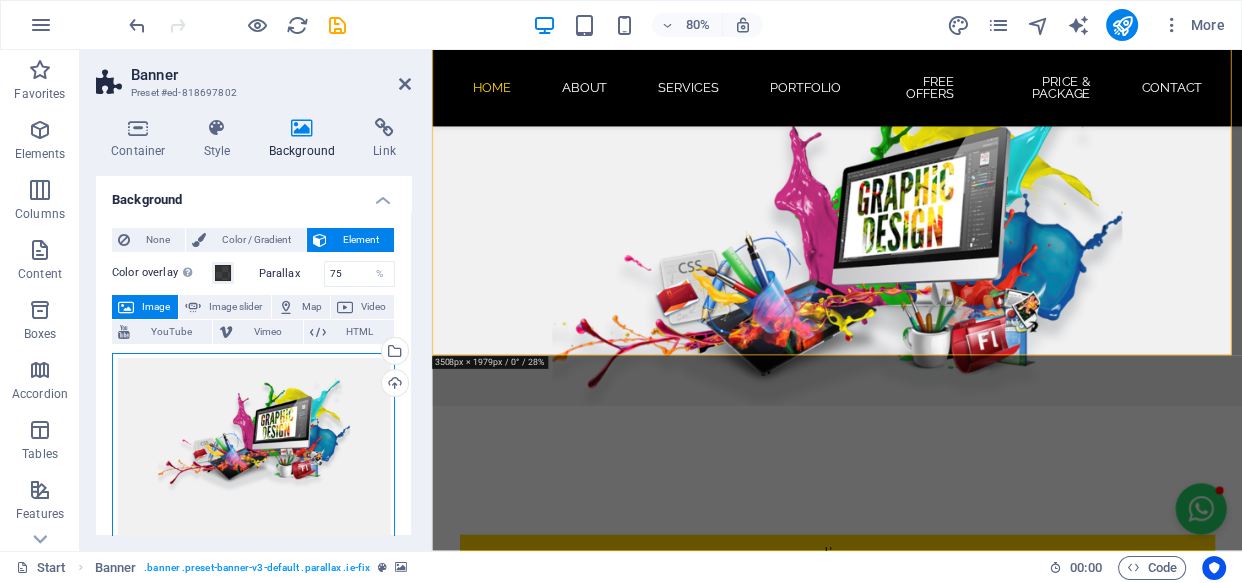 click on "Drag files here, click to choose files or select files from Files or our free stock photos & videos" at bounding box center (253, 454) 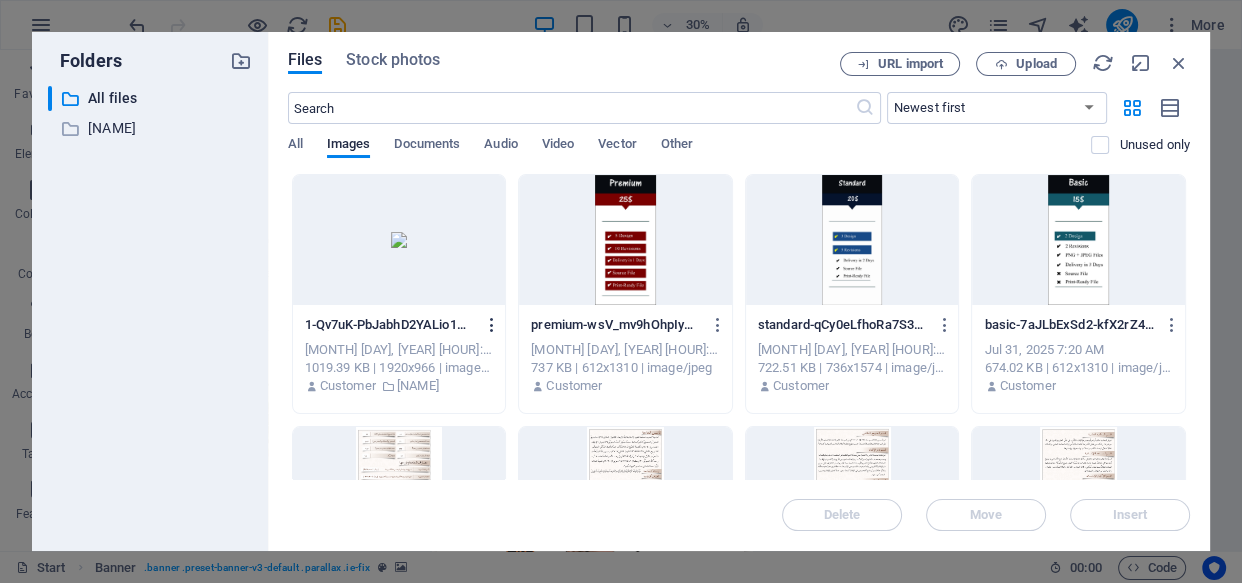 click at bounding box center [492, 325] 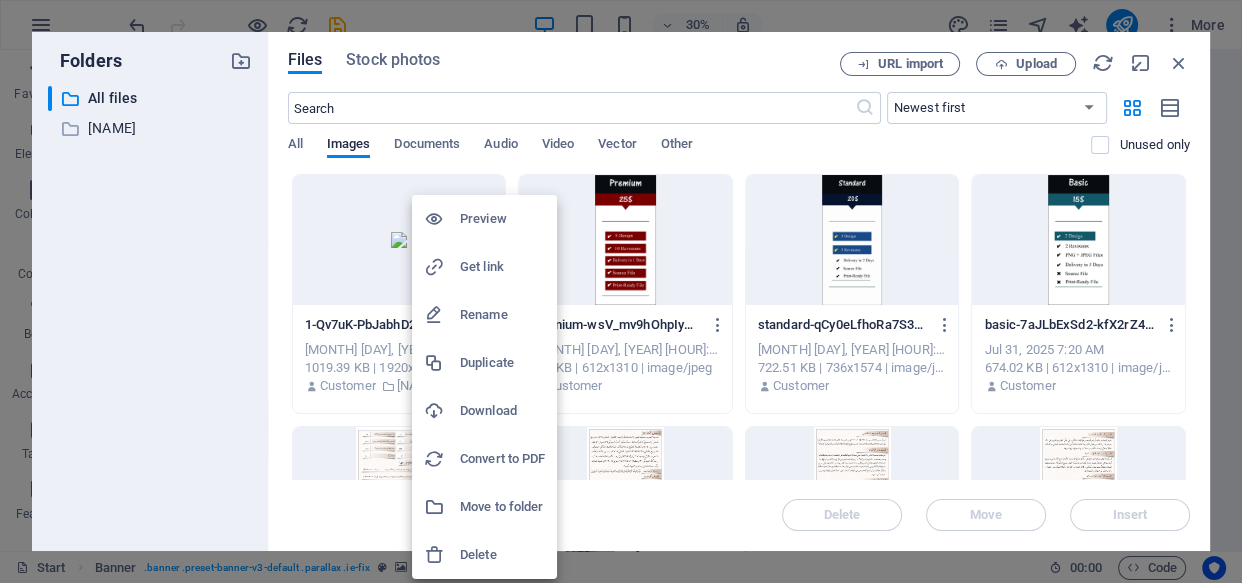 click at bounding box center (621, 291) 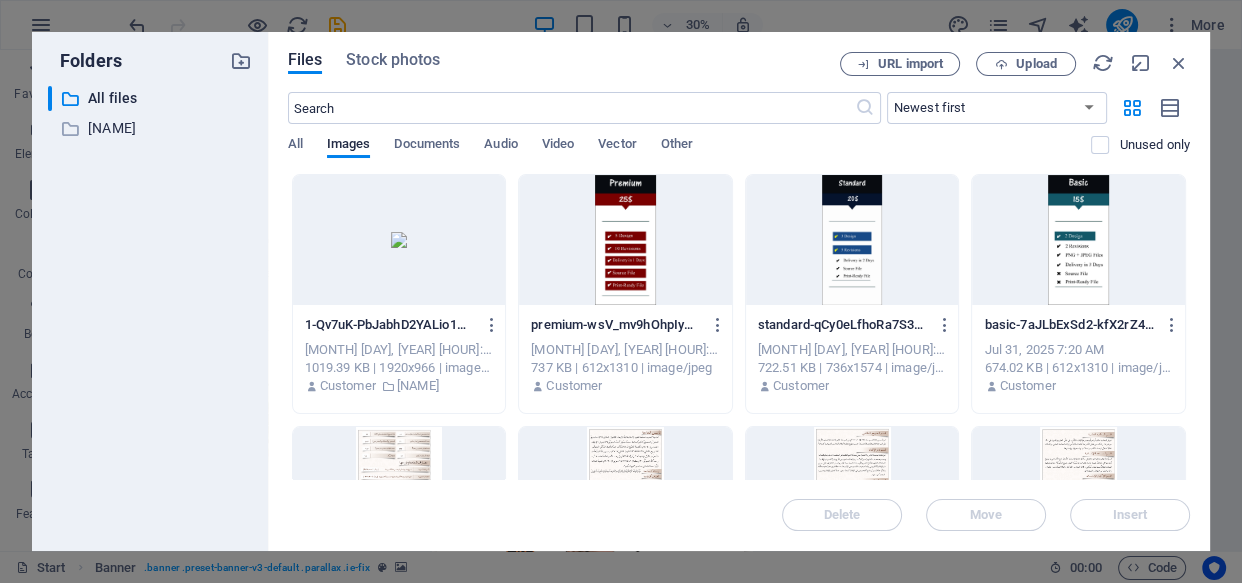 click at bounding box center (399, 240) 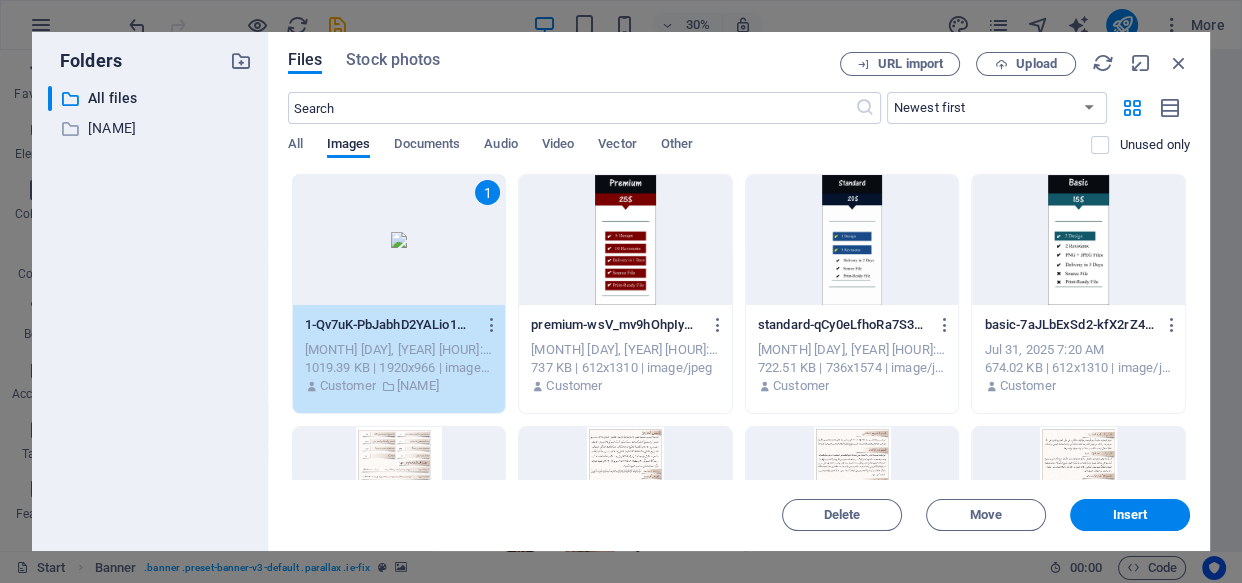 click on "1" at bounding box center [399, 240] 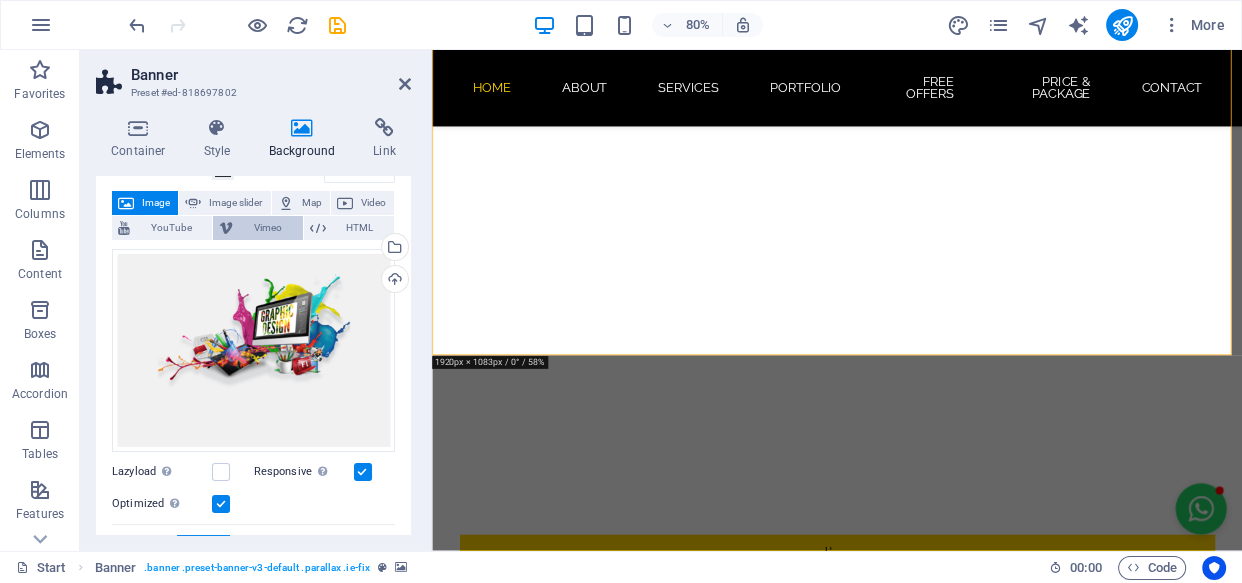 scroll, scrollTop: 0, scrollLeft: 0, axis: both 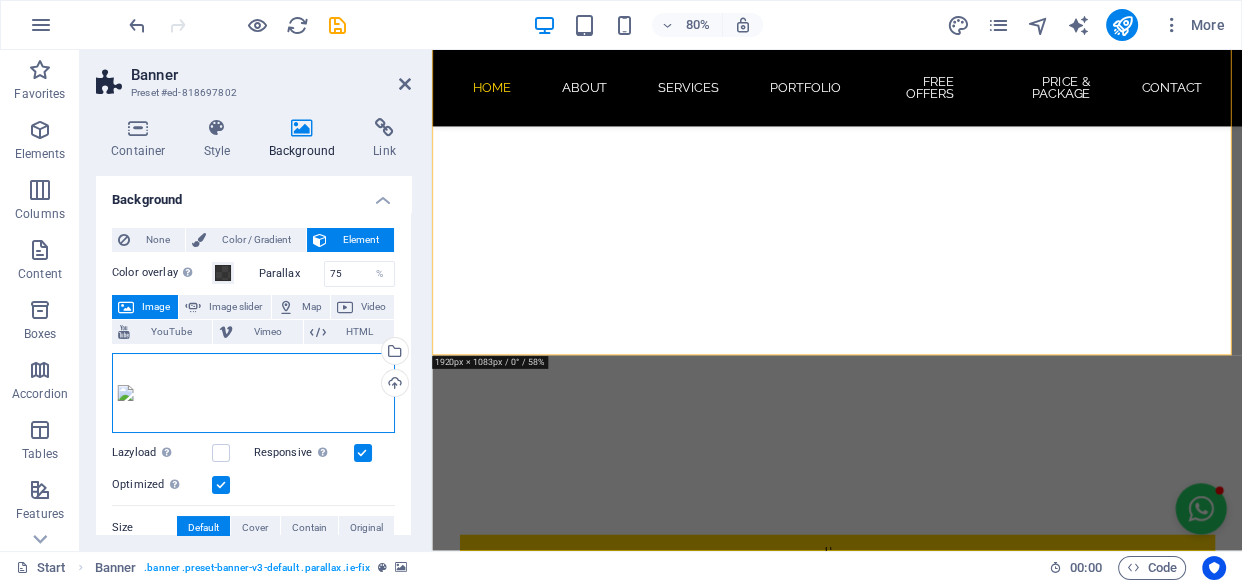 drag, startPoint x: 122, startPoint y: 393, endPoint x: 288, endPoint y: 380, distance: 166.50826 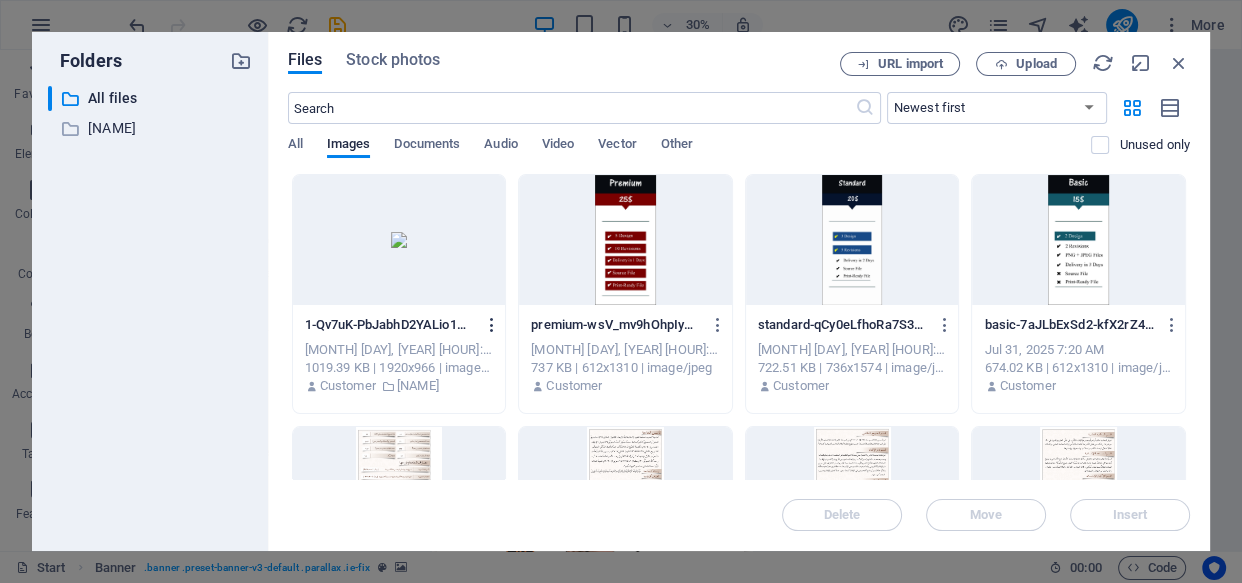 click at bounding box center [492, 325] 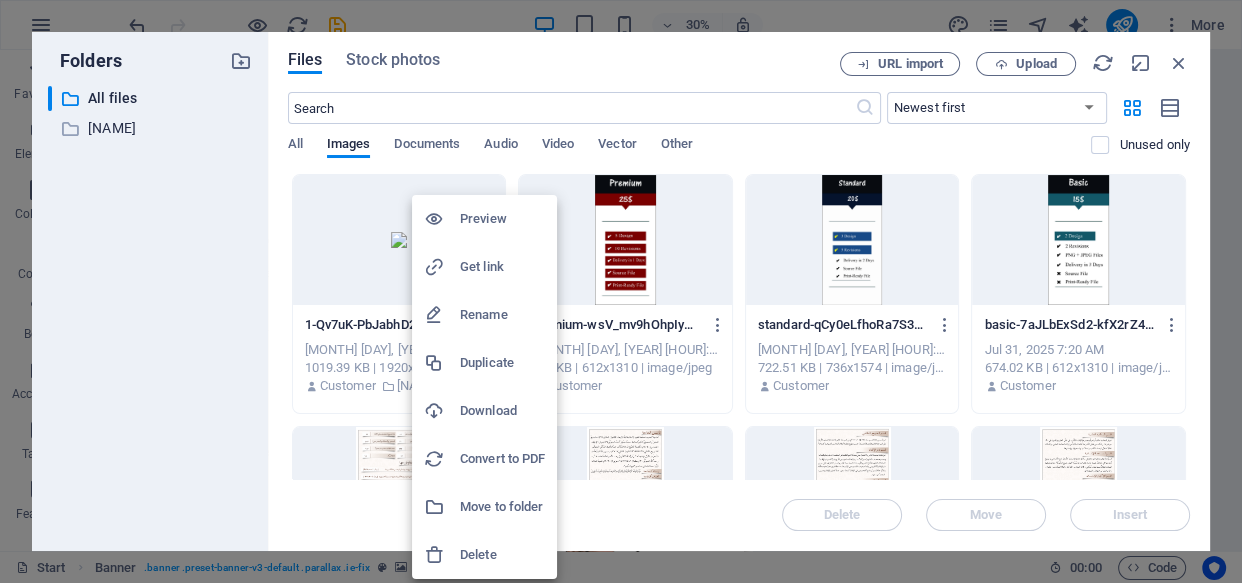 click on "Delete" at bounding box center [502, 555] 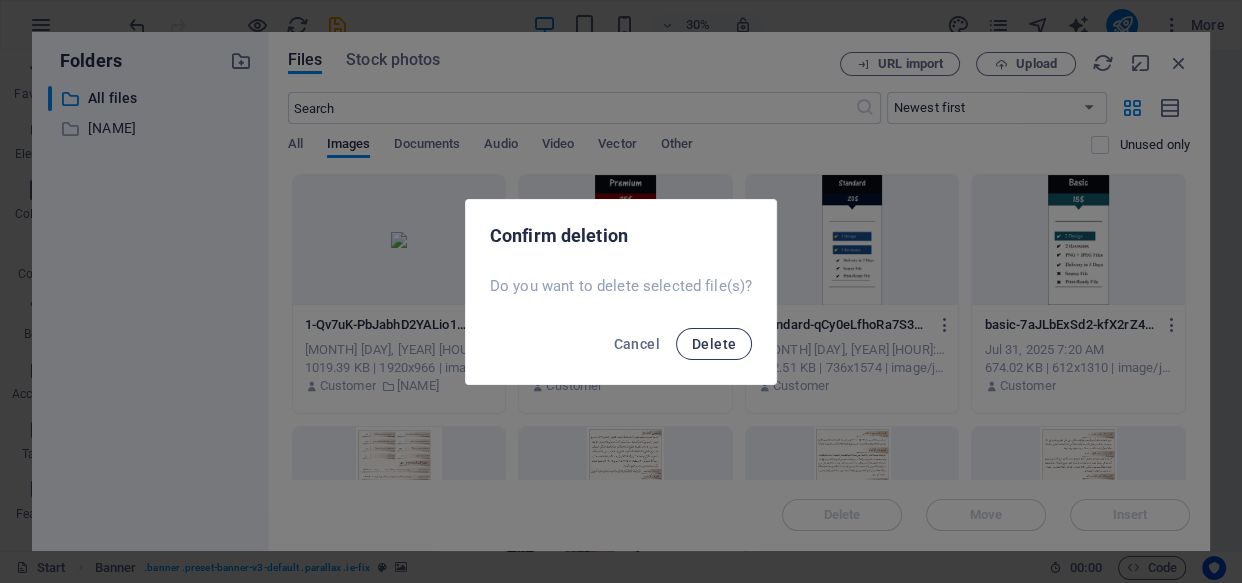 click on "Delete" at bounding box center (714, 344) 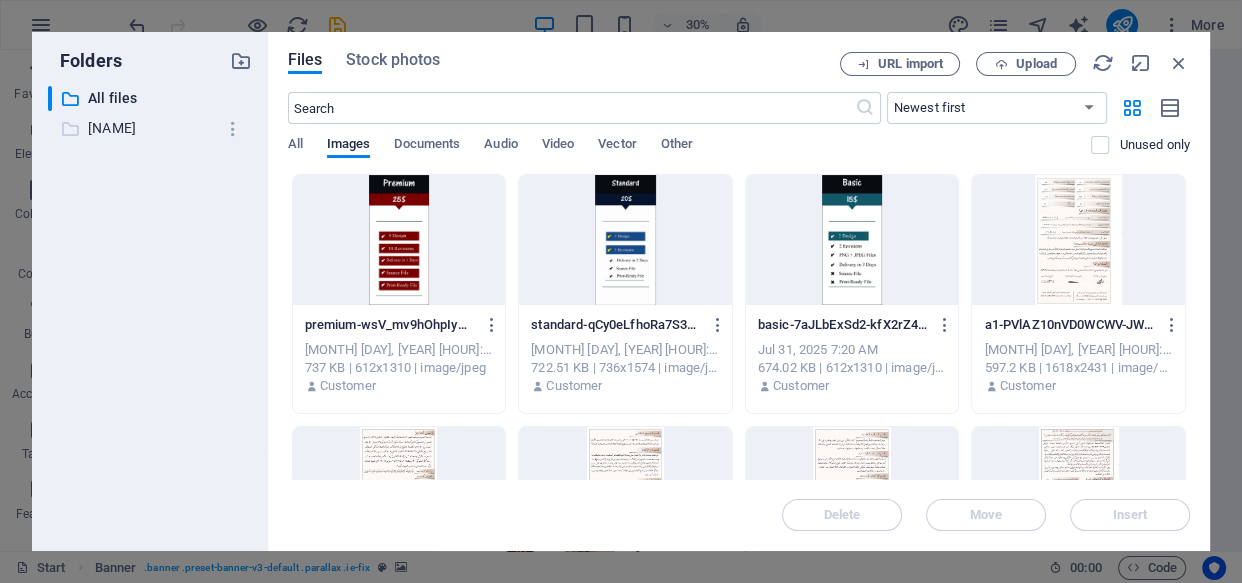 click on "[NAME]" at bounding box center [151, 128] 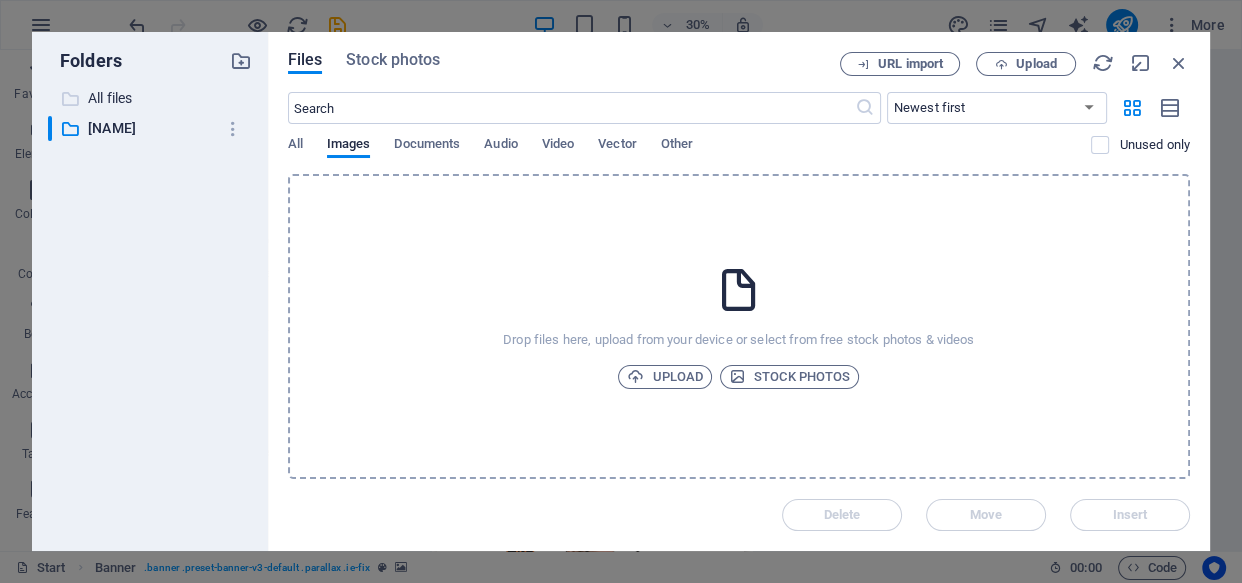 click on "All files" at bounding box center [151, 98] 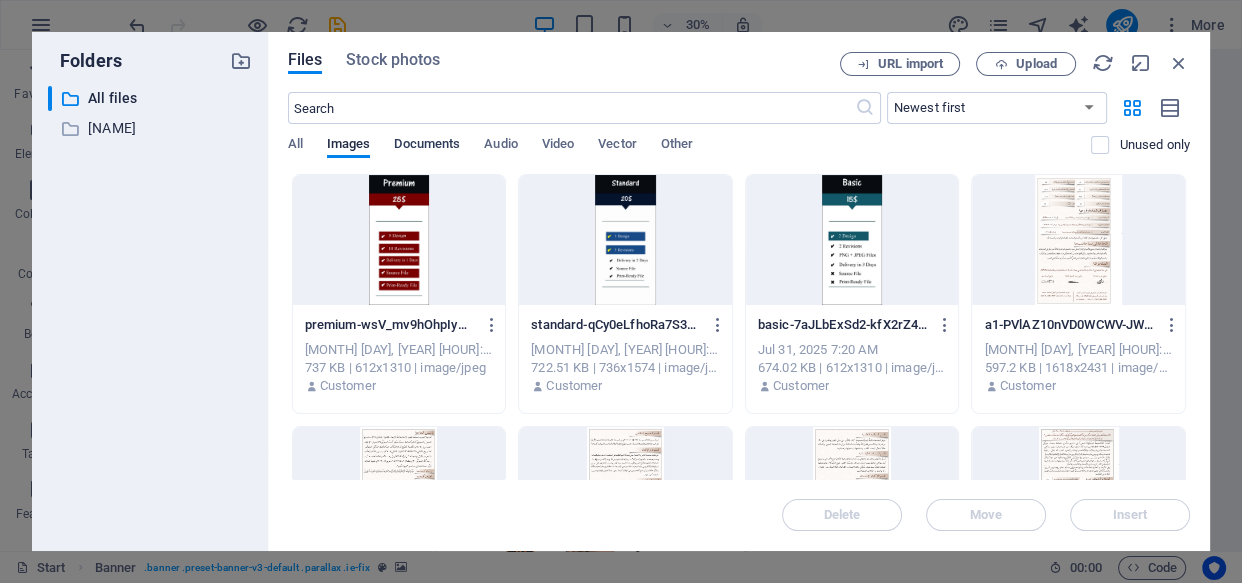 click on "Documents" at bounding box center (427, 146) 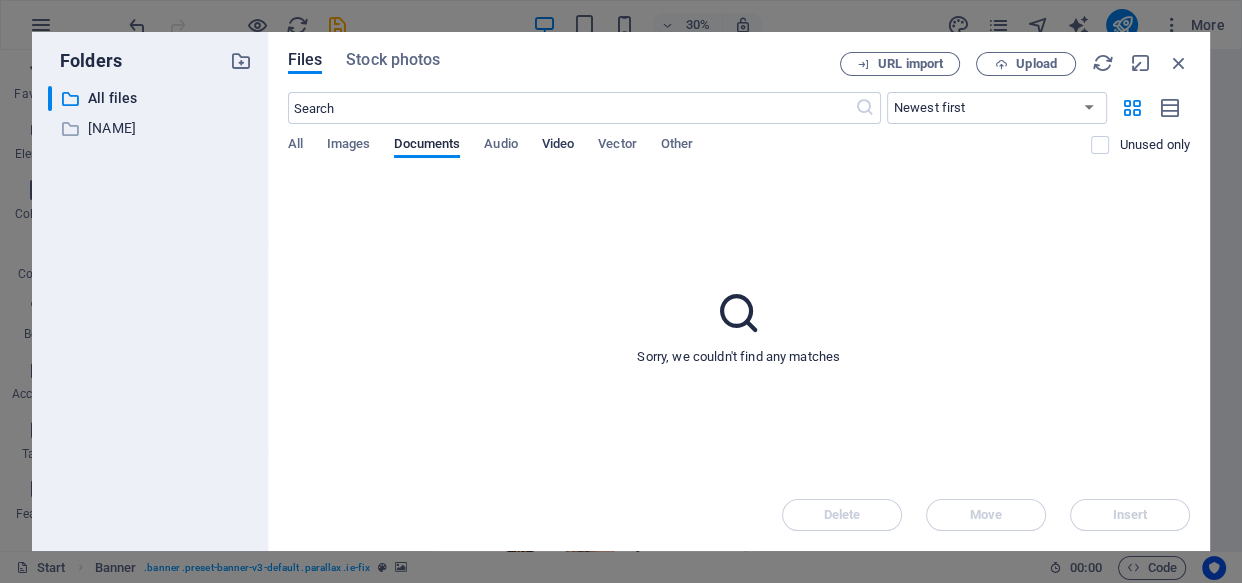 click on "Video" at bounding box center (558, 146) 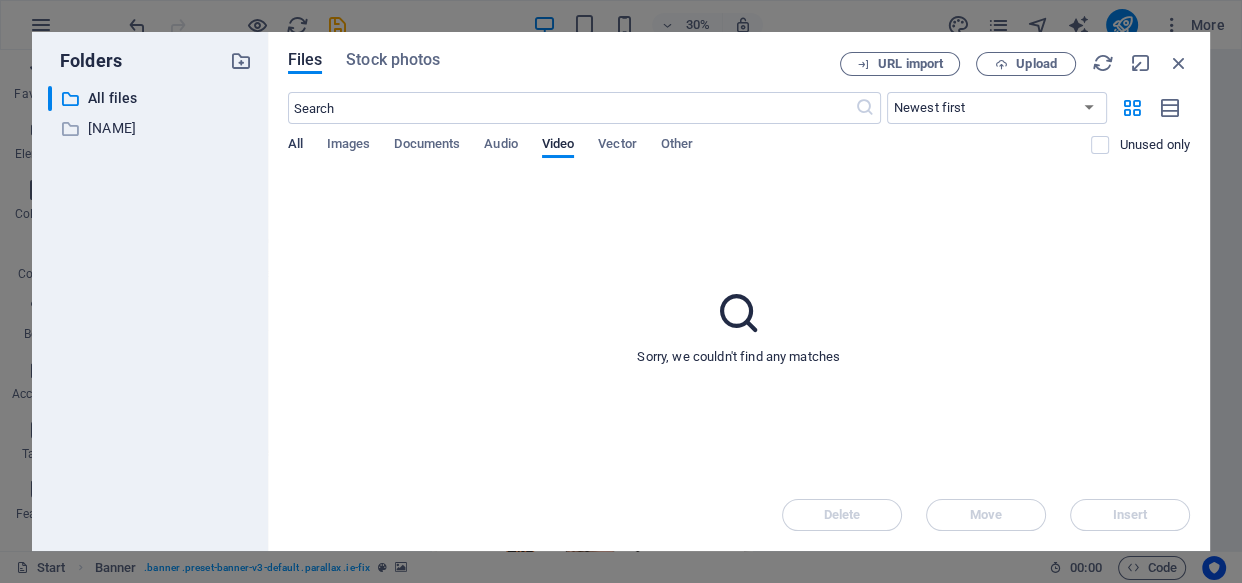 click on "All" at bounding box center [295, 146] 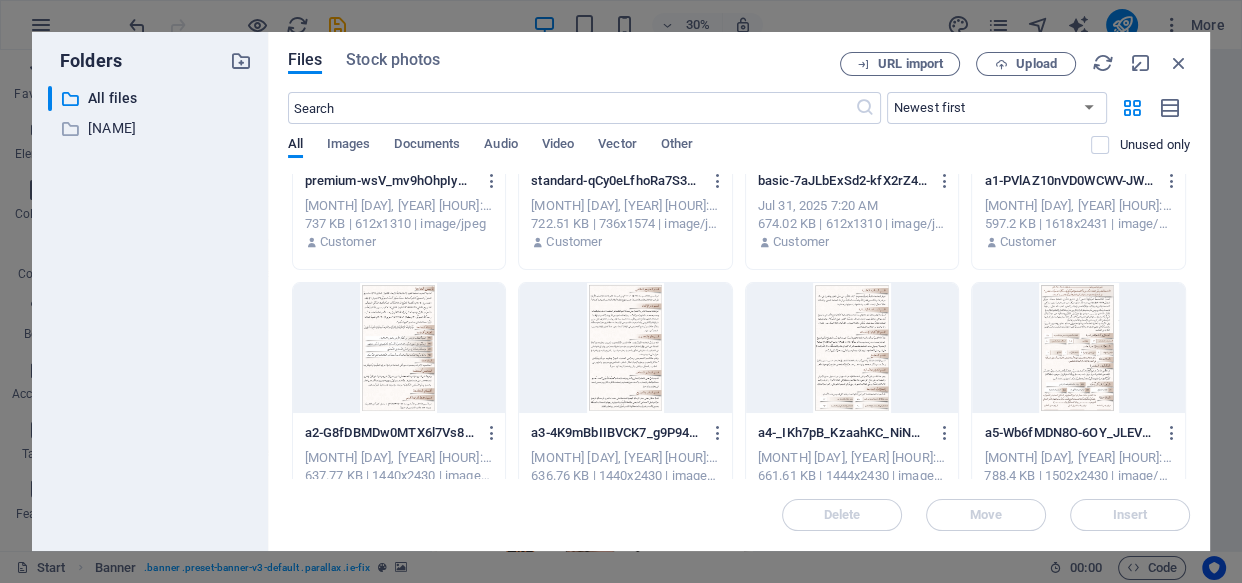 scroll, scrollTop: 181, scrollLeft: 0, axis: vertical 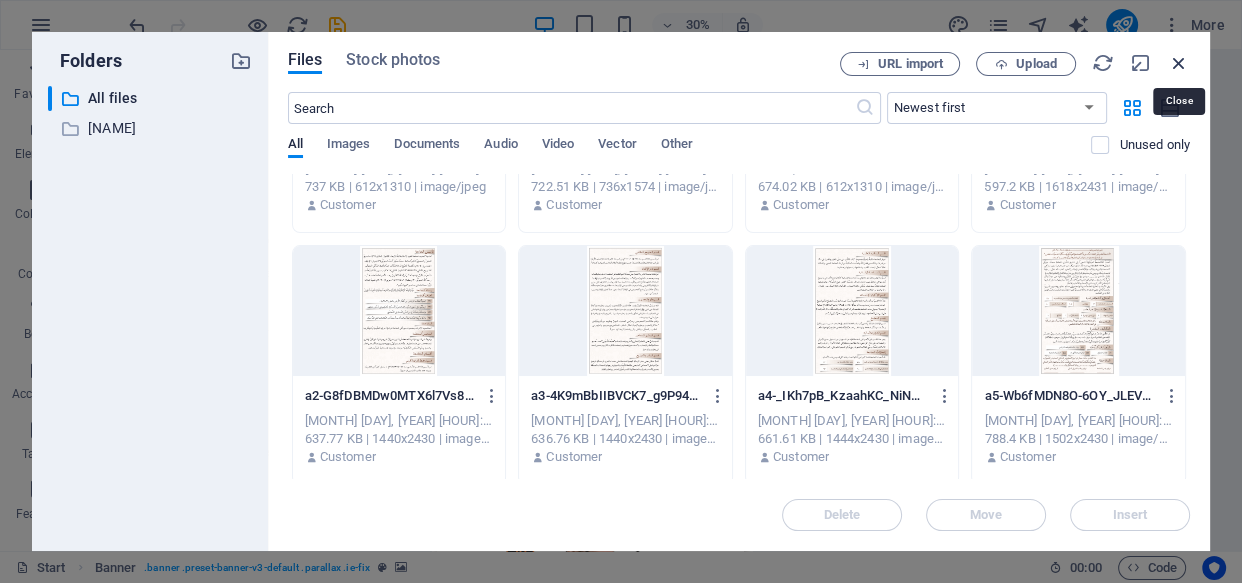 click at bounding box center (1179, 63) 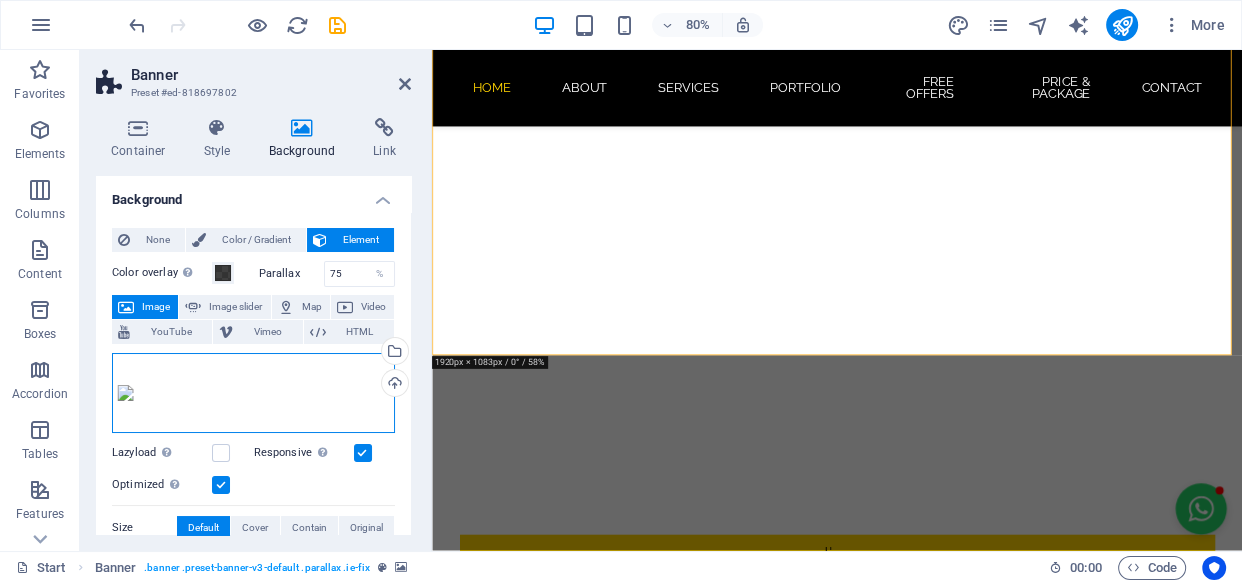 click on "Drag files here, click to choose files or select files from Files or our free stock photos & videos" at bounding box center (253, 393) 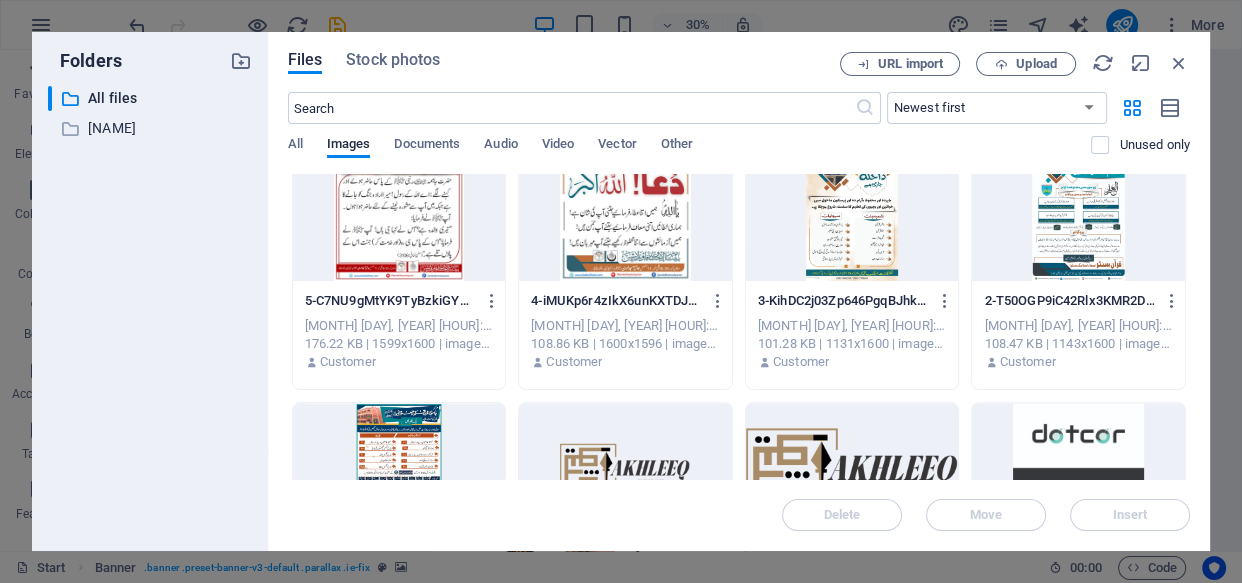 scroll, scrollTop: 1181, scrollLeft: 0, axis: vertical 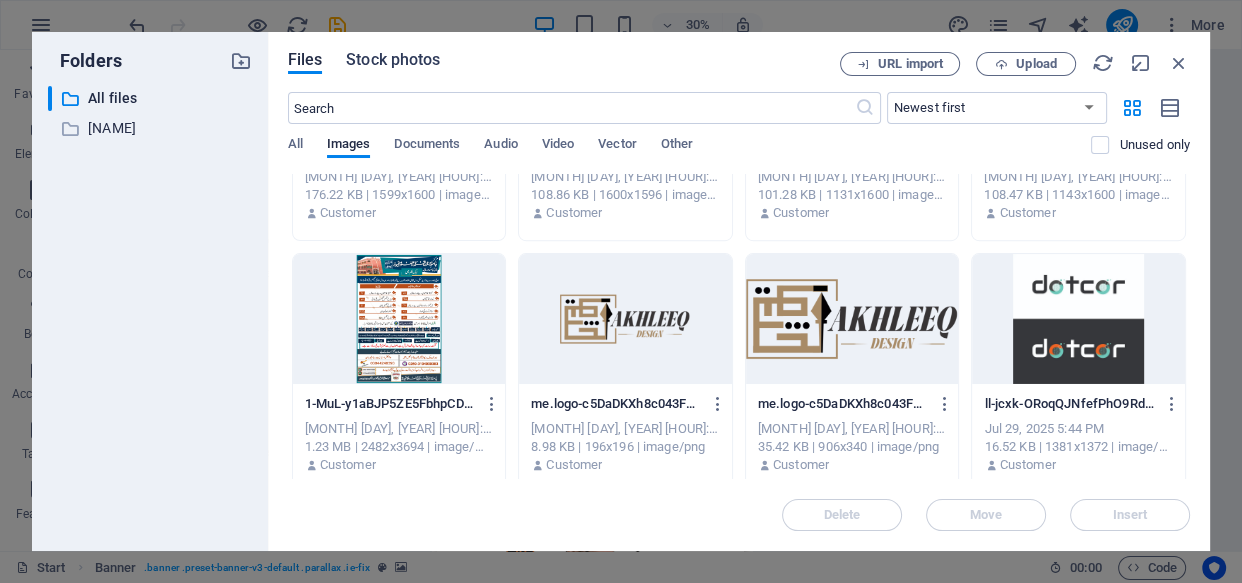 click on "Stock photos" at bounding box center [393, 60] 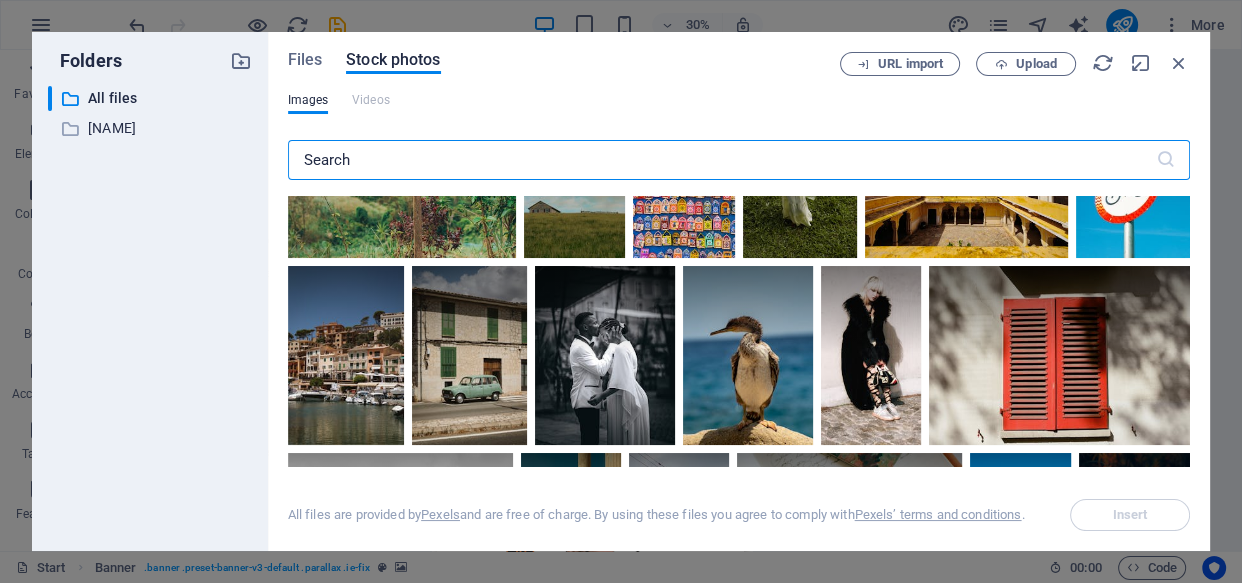 scroll, scrollTop: 0, scrollLeft: 0, axis: both 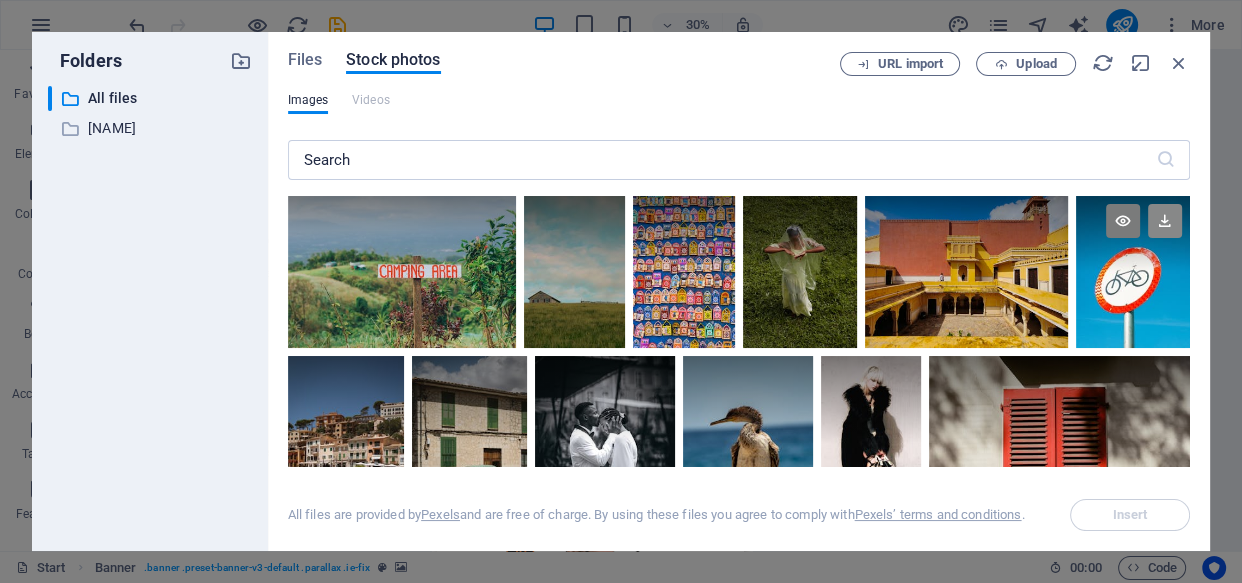 click at bounding box center (1165, 221) 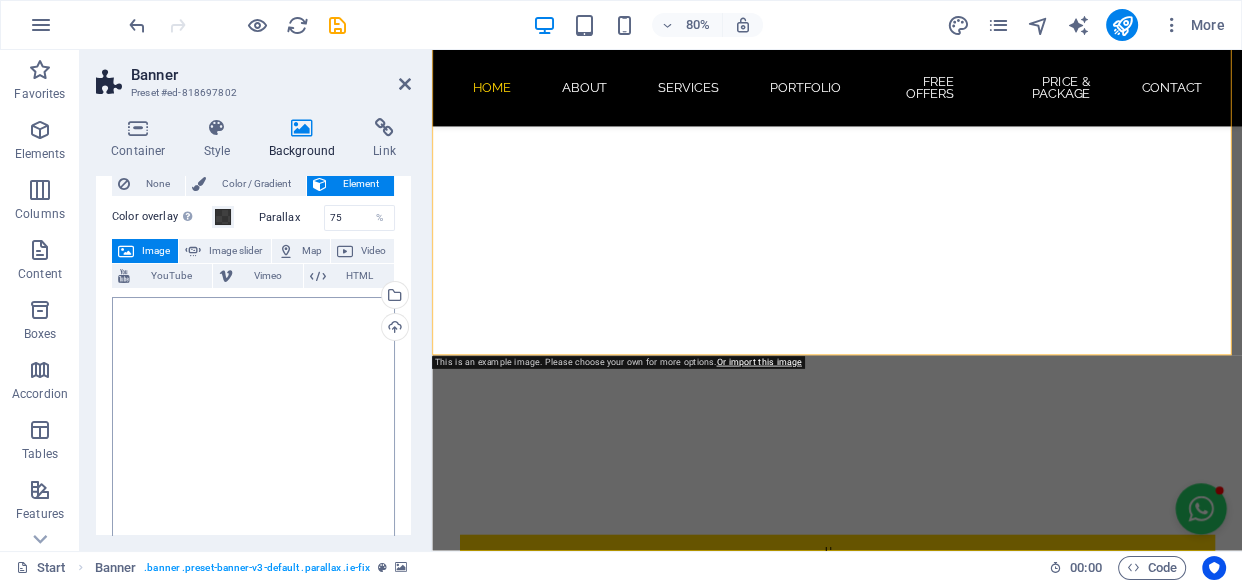 scroll, scrollTop: 90, scrollLeft: 0, axis: vertical 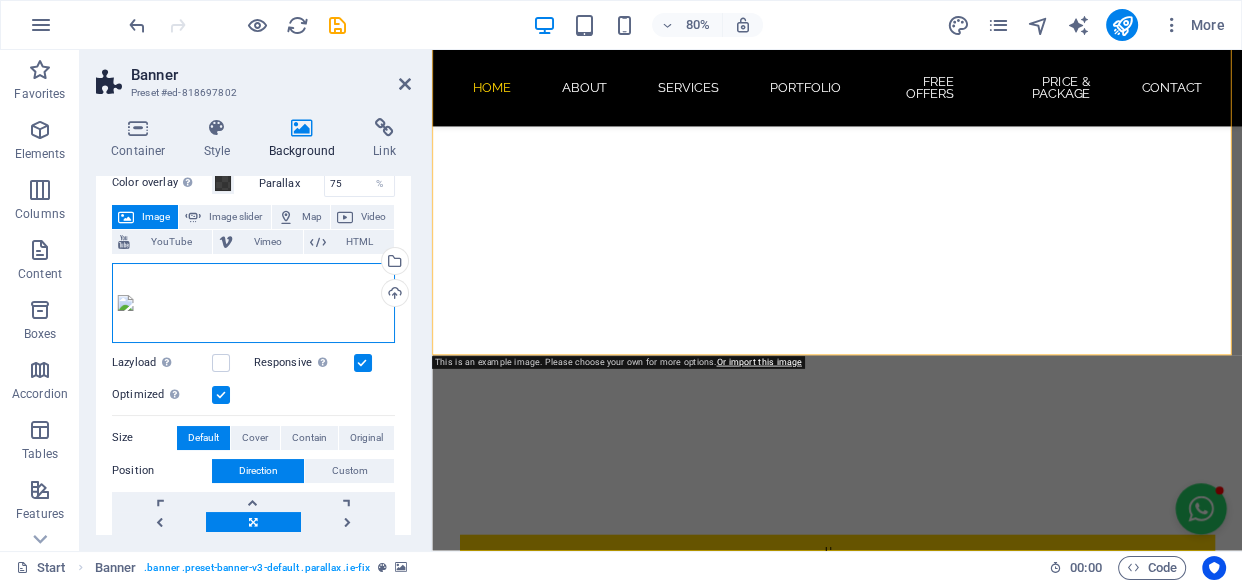 click on "Drag files here, click to choose files or select files from Files or our free stock photos & videos" at bounding box center [253, 303] 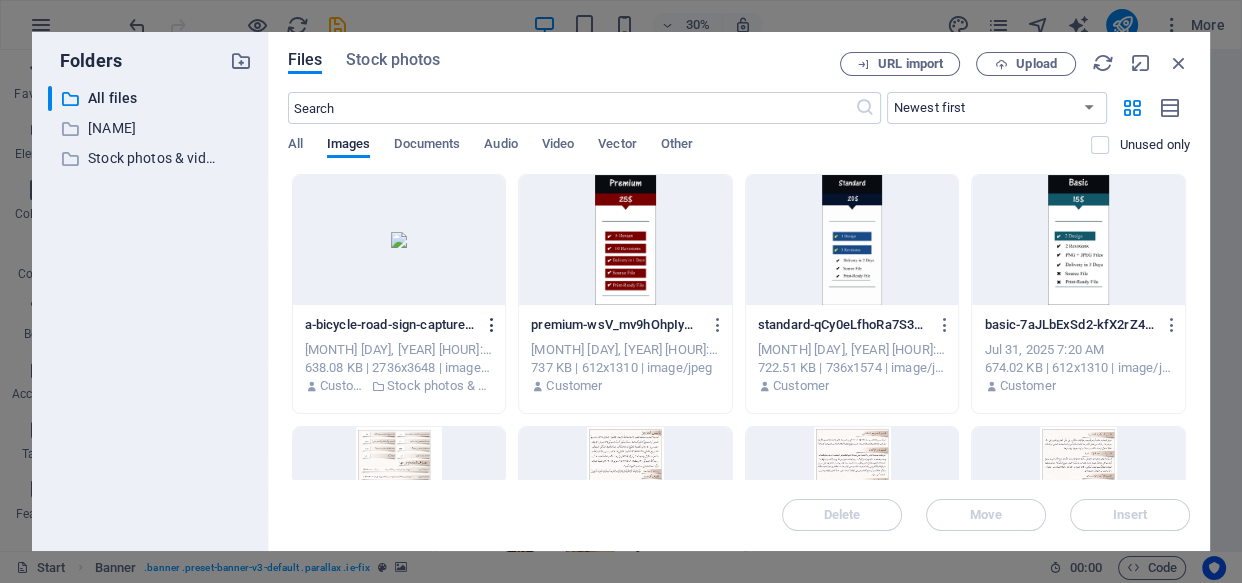 click at bounding box center (492, 325) 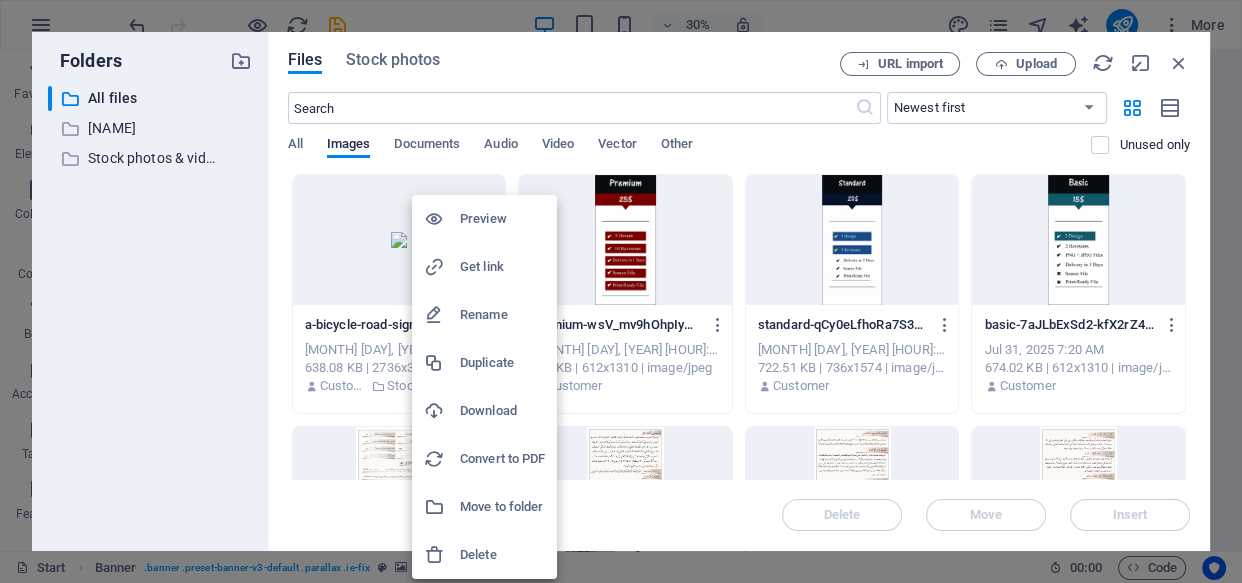 click on "Delete" at bounding box center [502, 555] 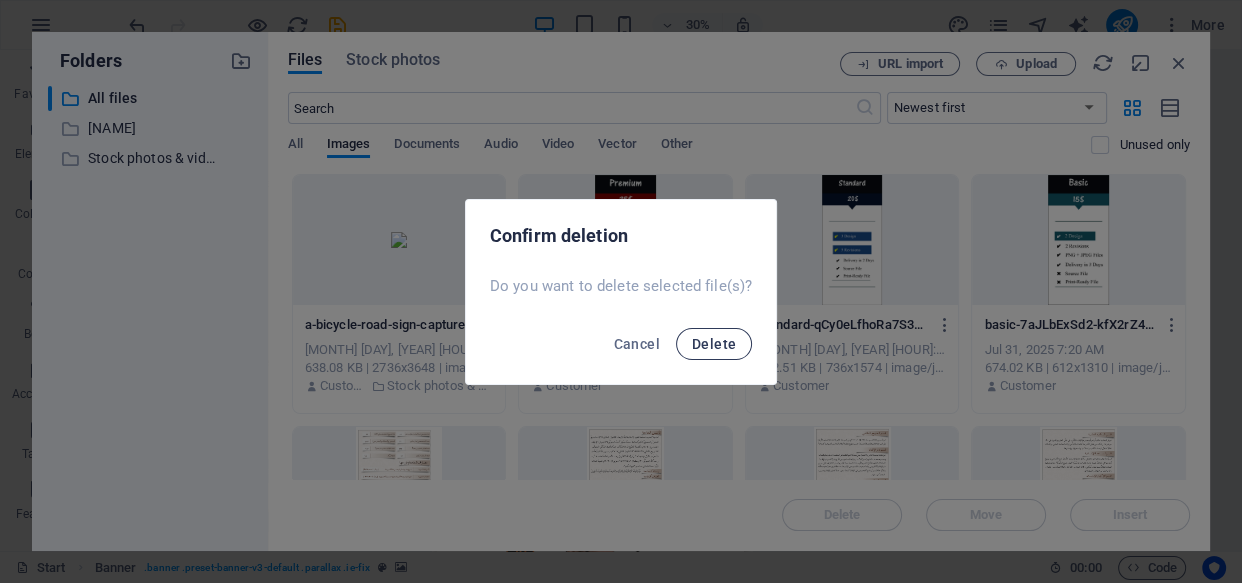 click on "Delete" at bounding box center [714, 344] 